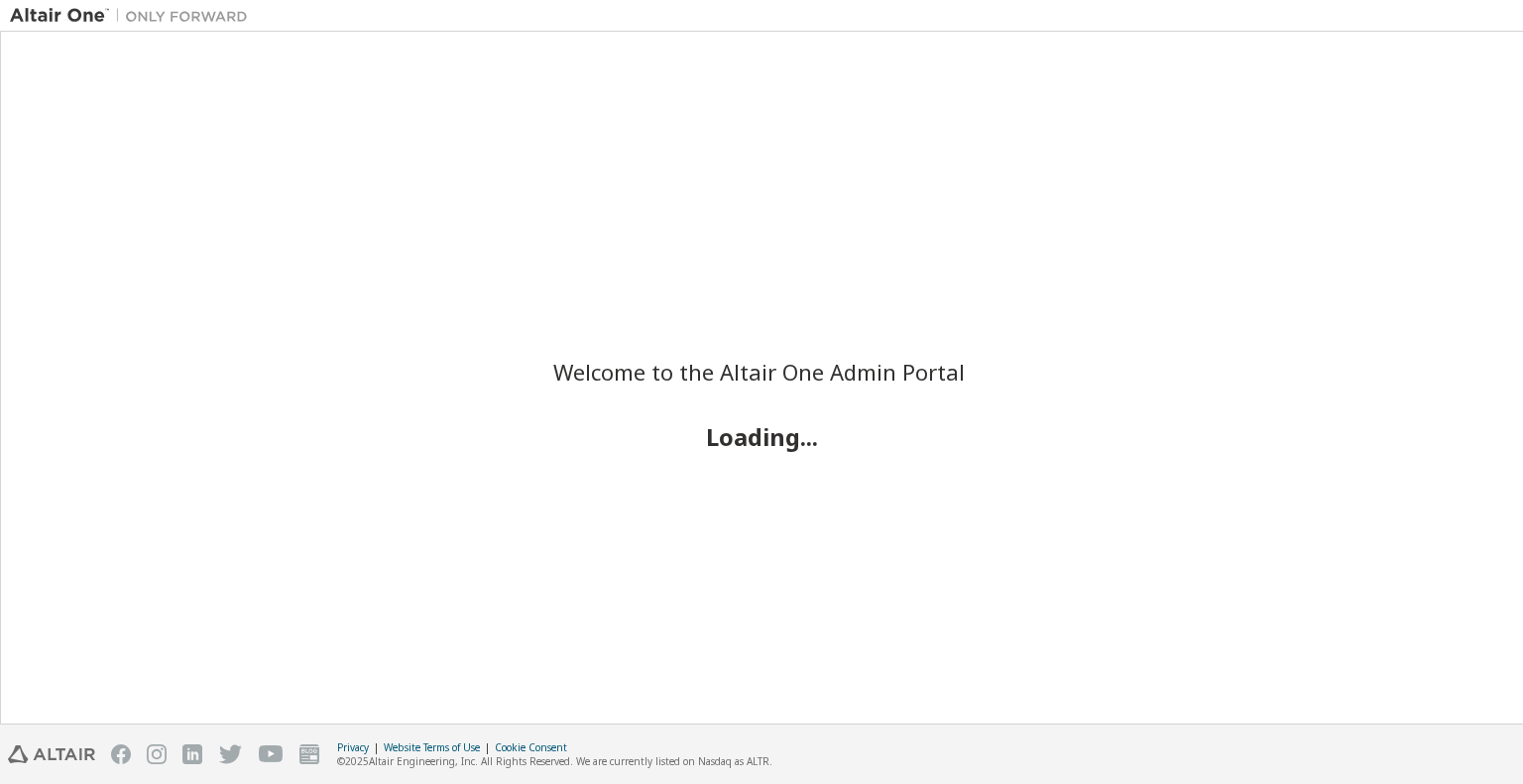 scroll, scrollTop: 0, scrollLeft: 0, axis: both 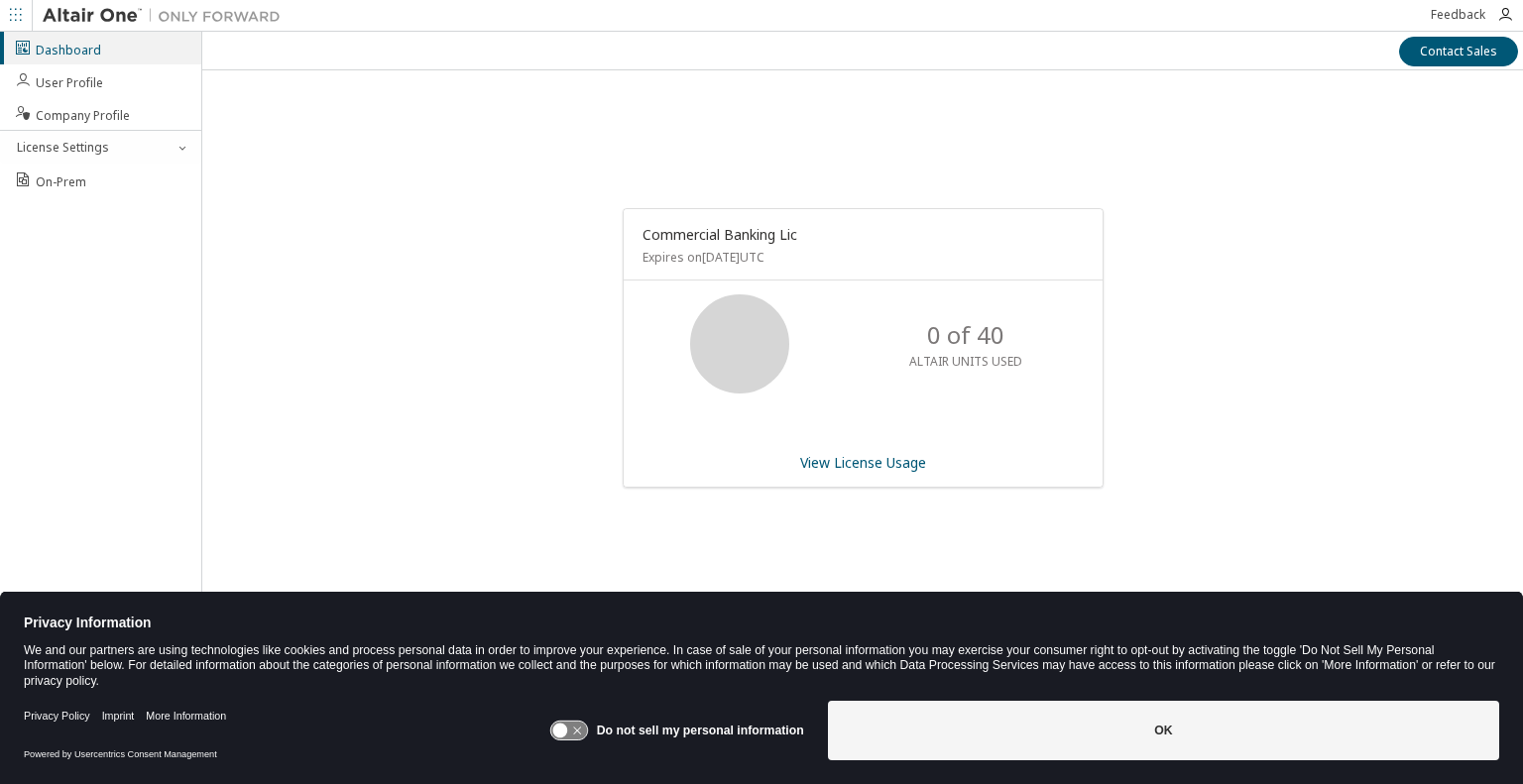 drag, startPoint x: 1500, startPoint y: 382, endPoint x: 1500, endPoint y: 363, distance: 19 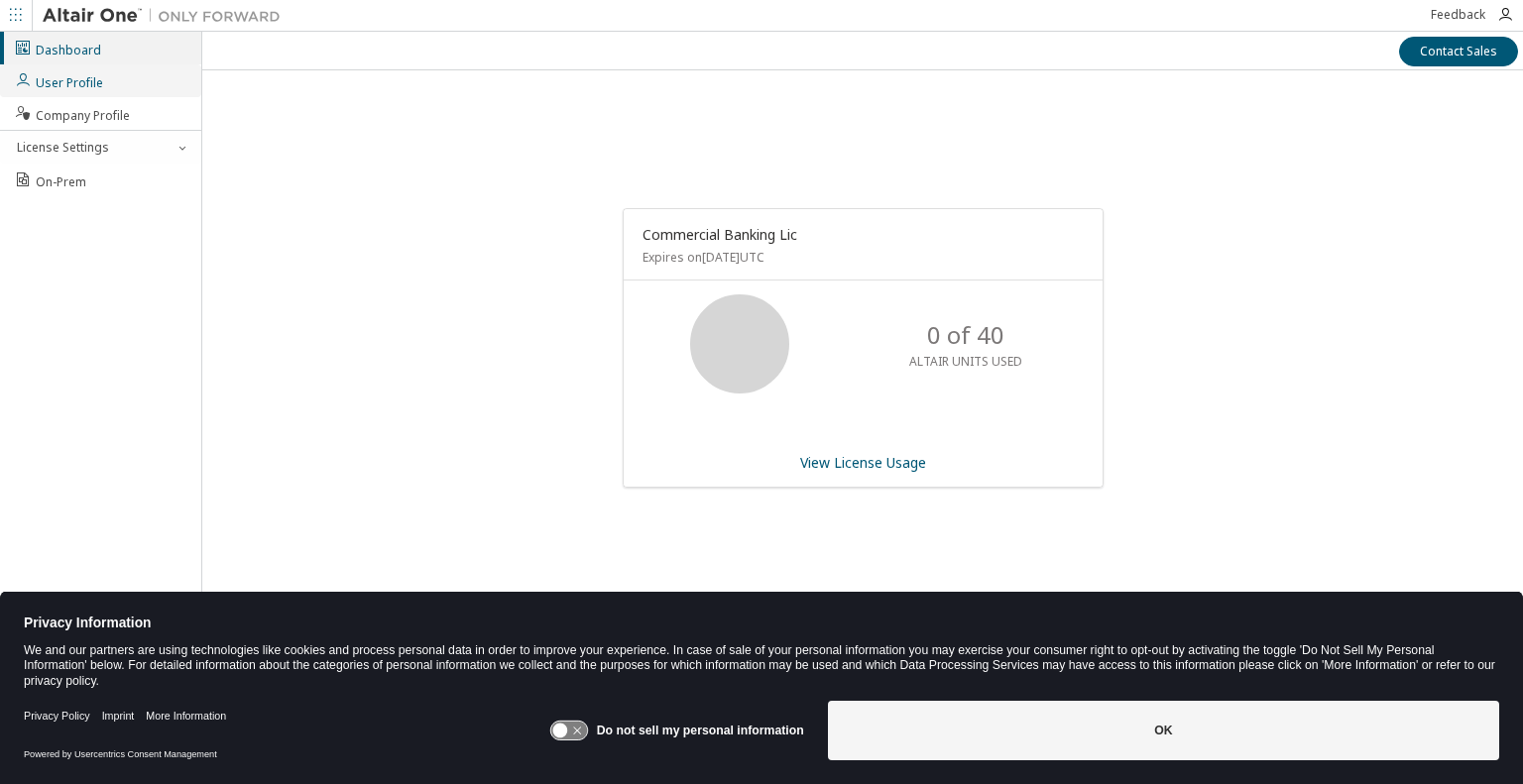 click on "User Profile" at bounding box center [59, 80] 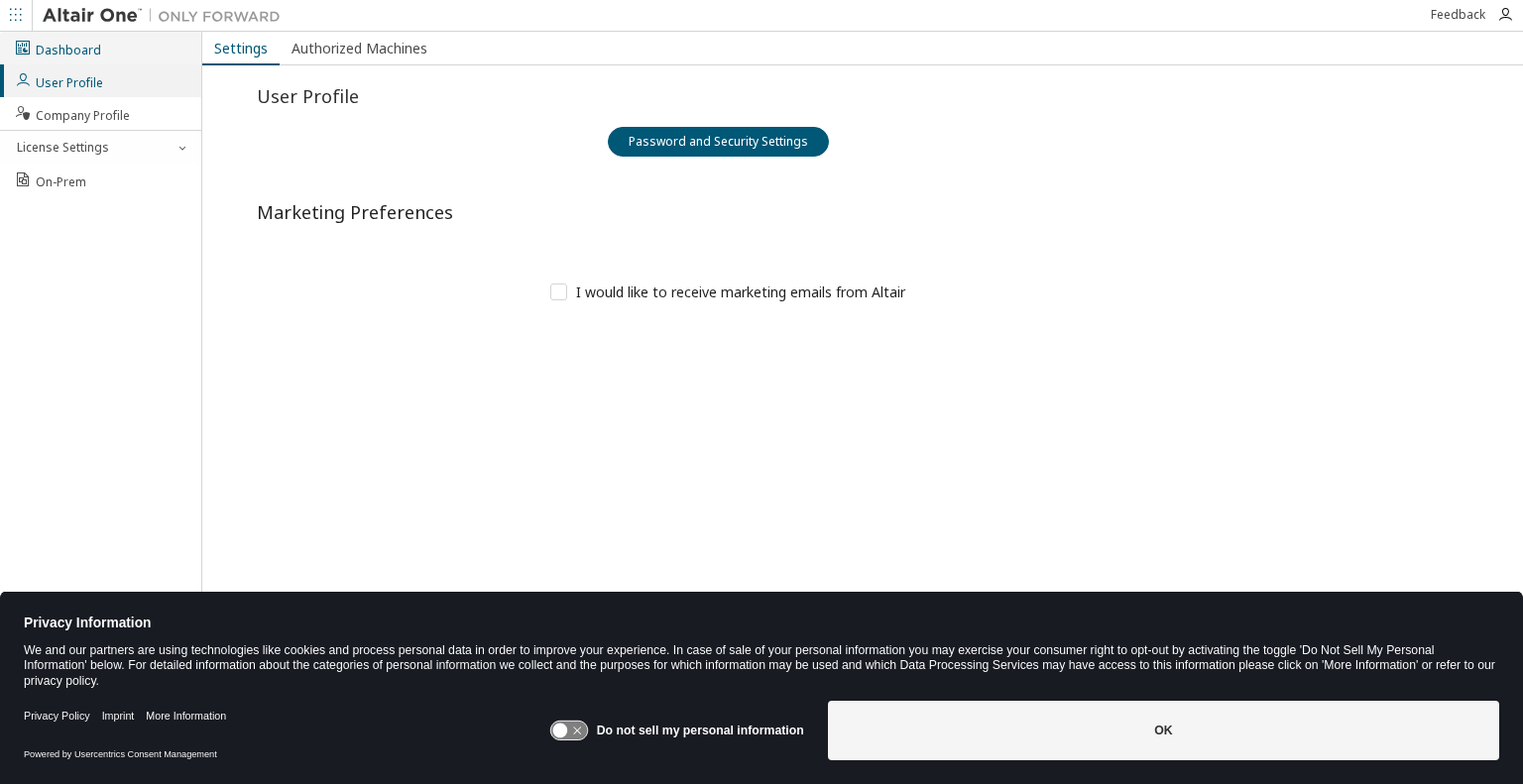 click on "Dashboard" at bounding box center (58, 48) 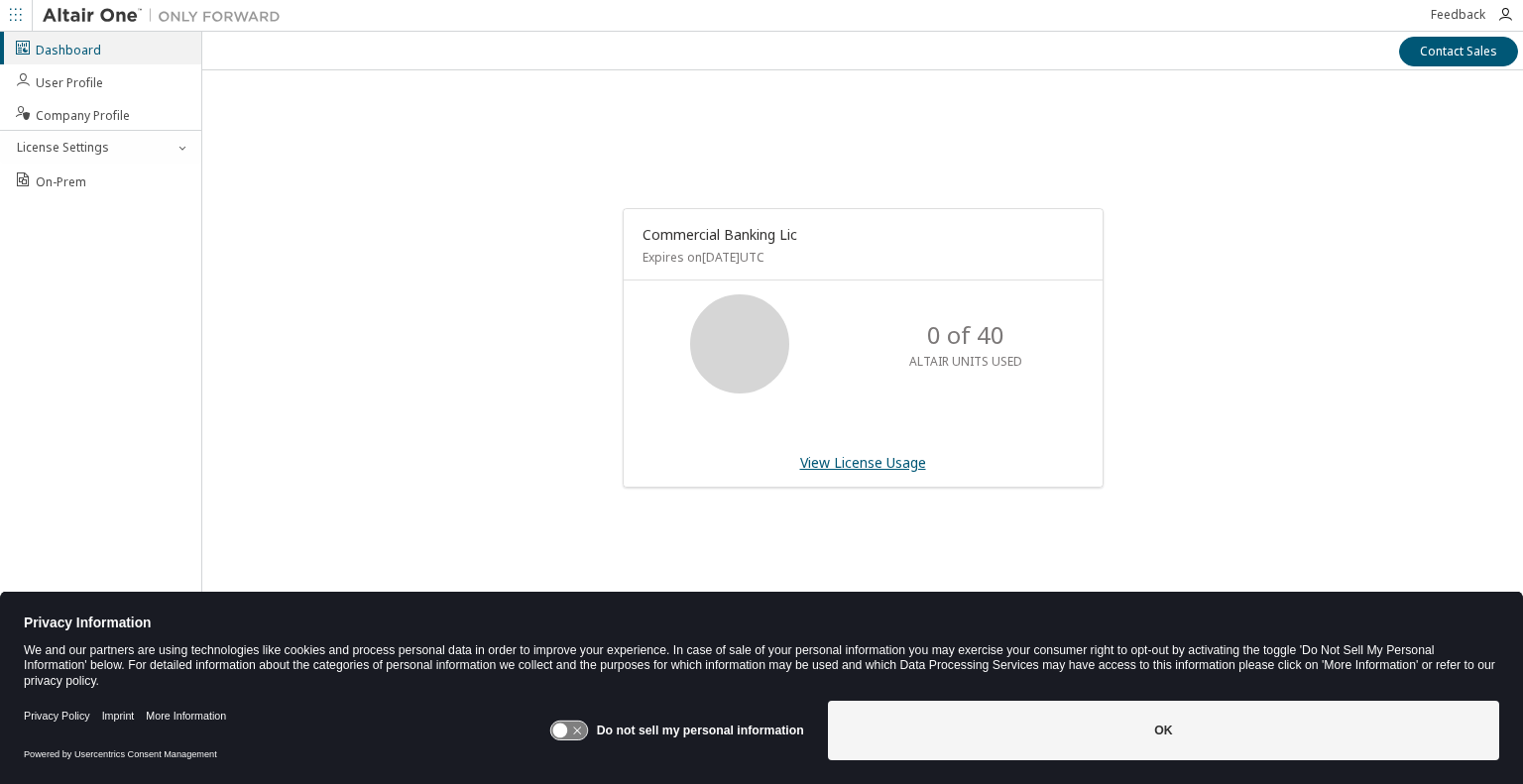 click on "View License Usage" at bounding box center [863, 462] 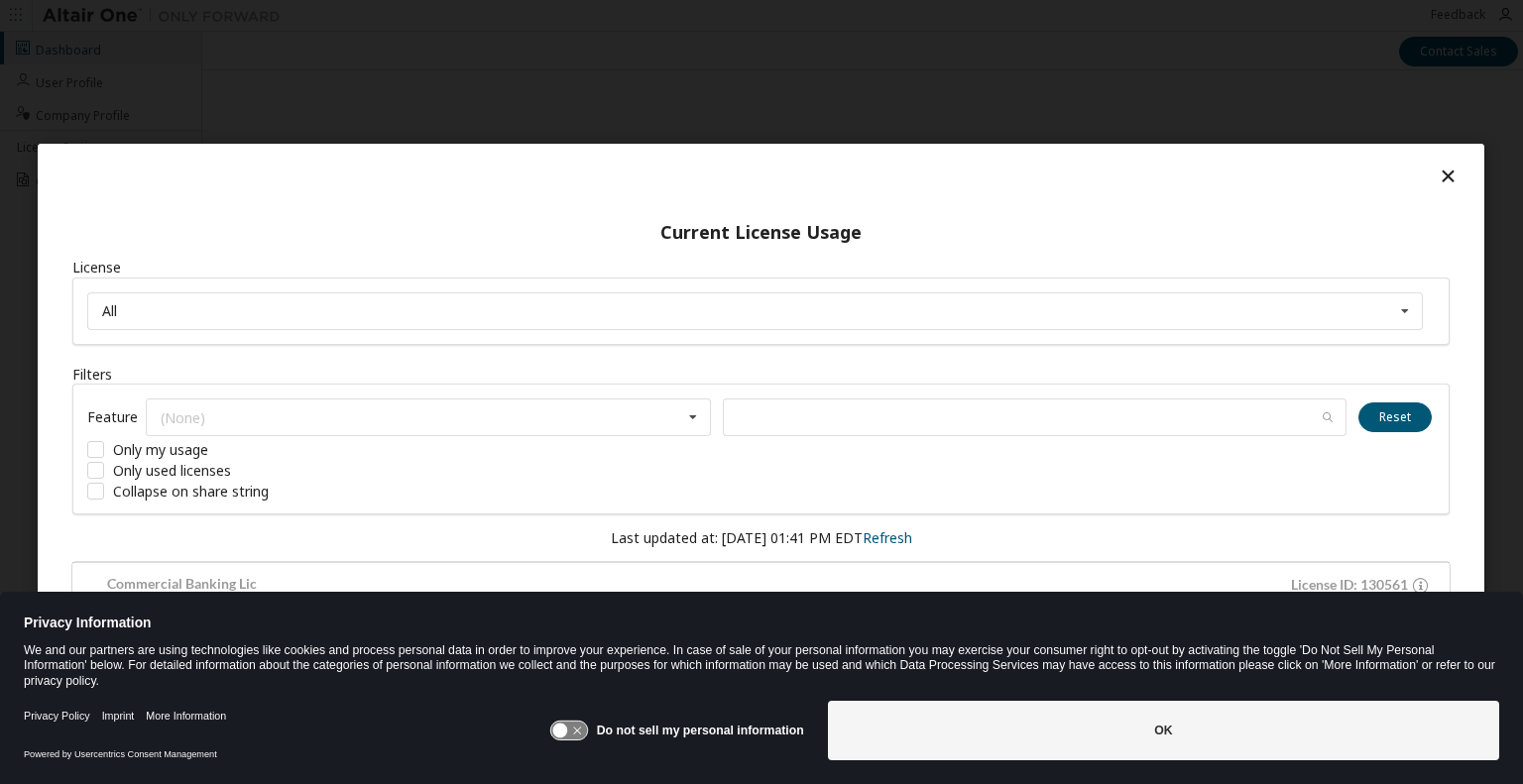 click at bounding box center (1448, 175) 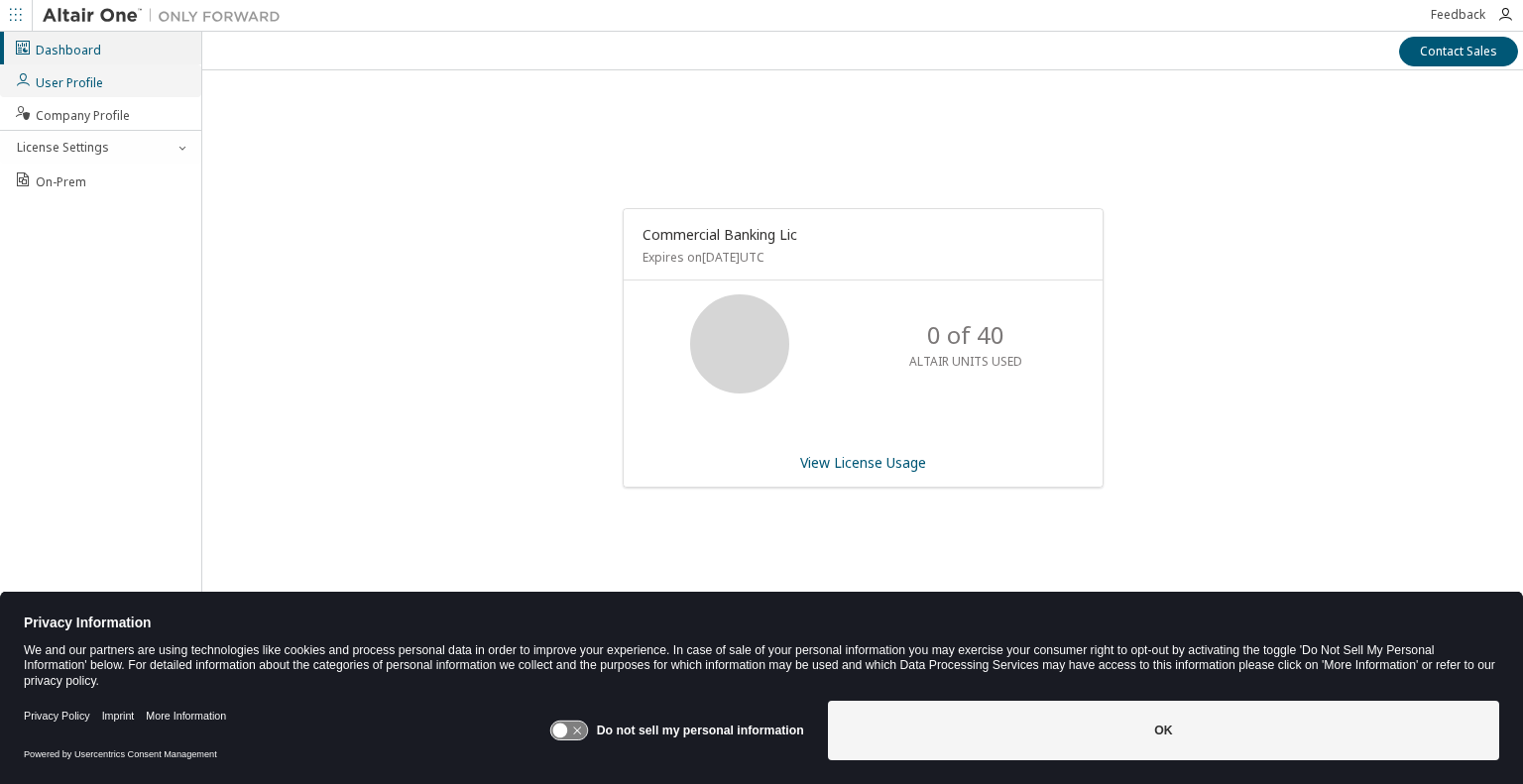 click on "User Profile" at bounding box center [100, 80] 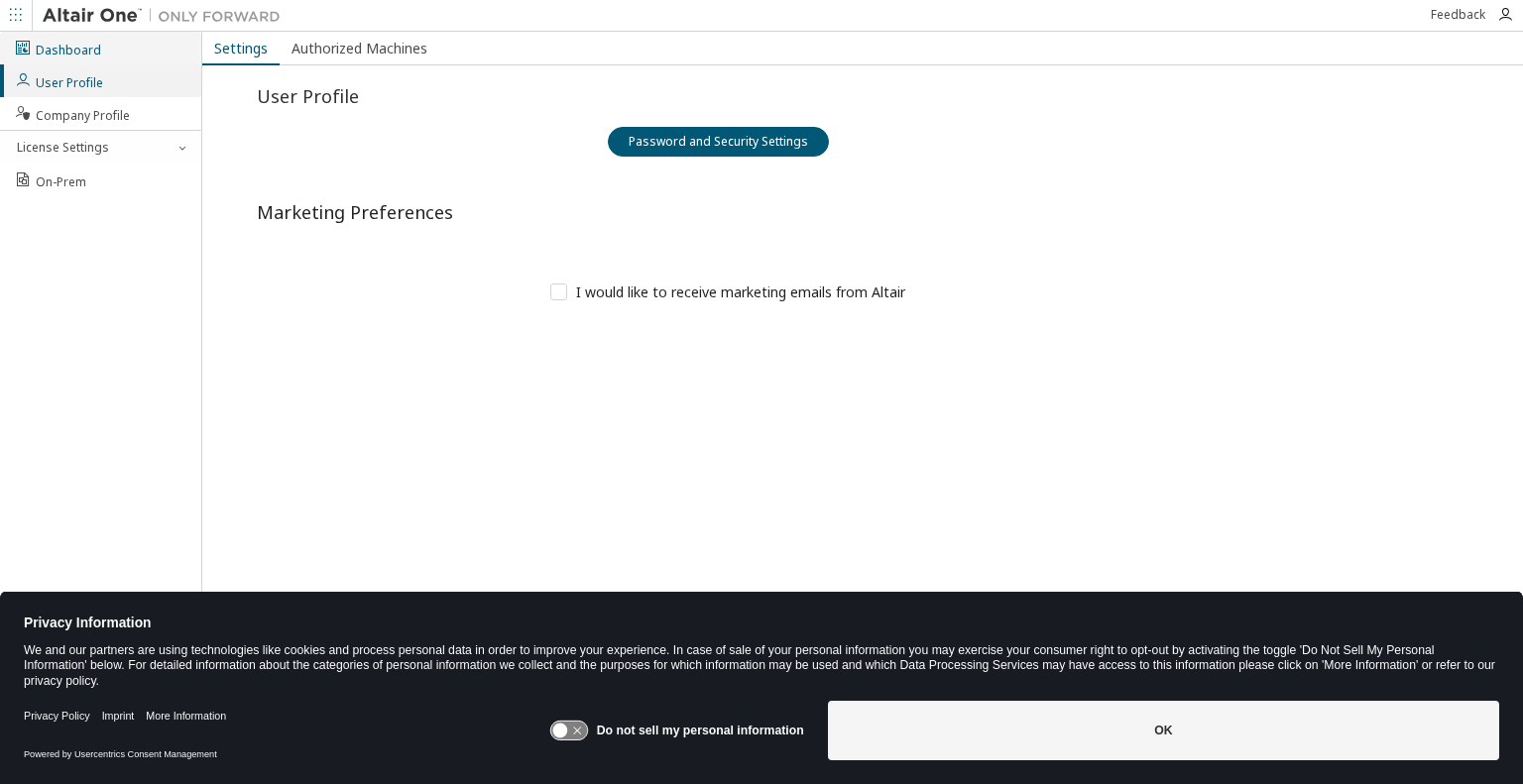 click on "Dashboard" at bounding box center (58, 48) 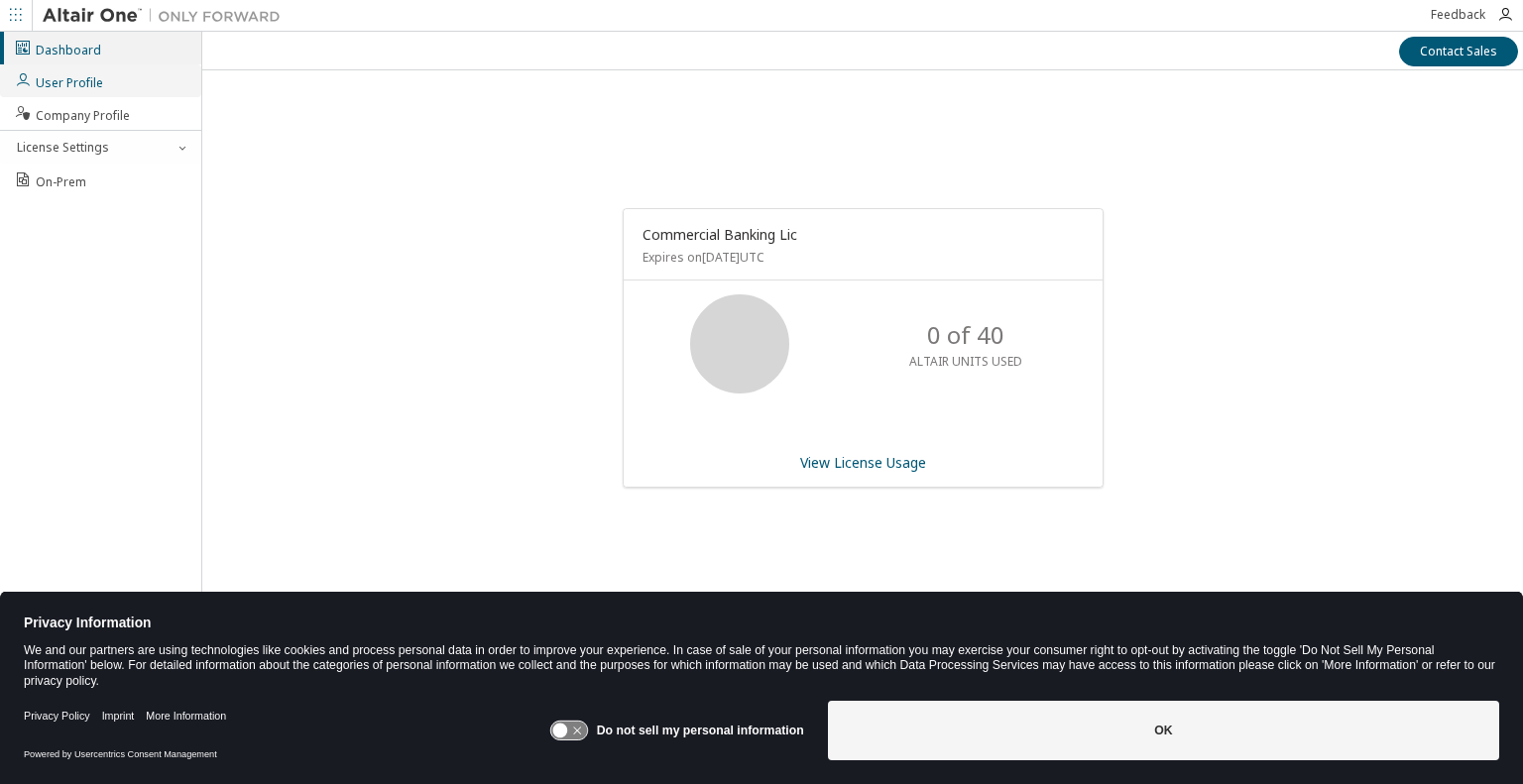 click on "User Profile" at bounding box center (59, 80) 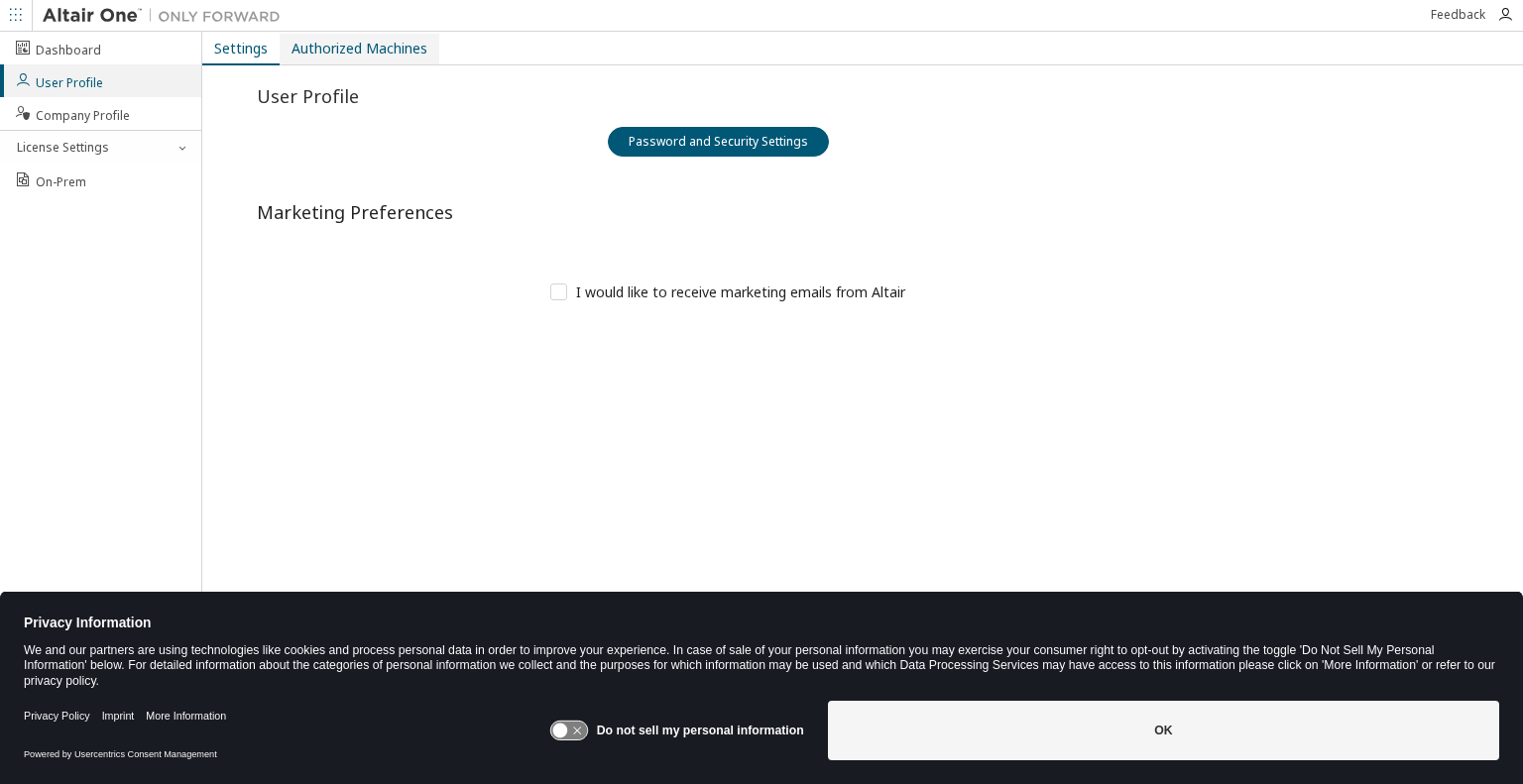 click on "Authorized Machines" at bounding box center [359, 49] 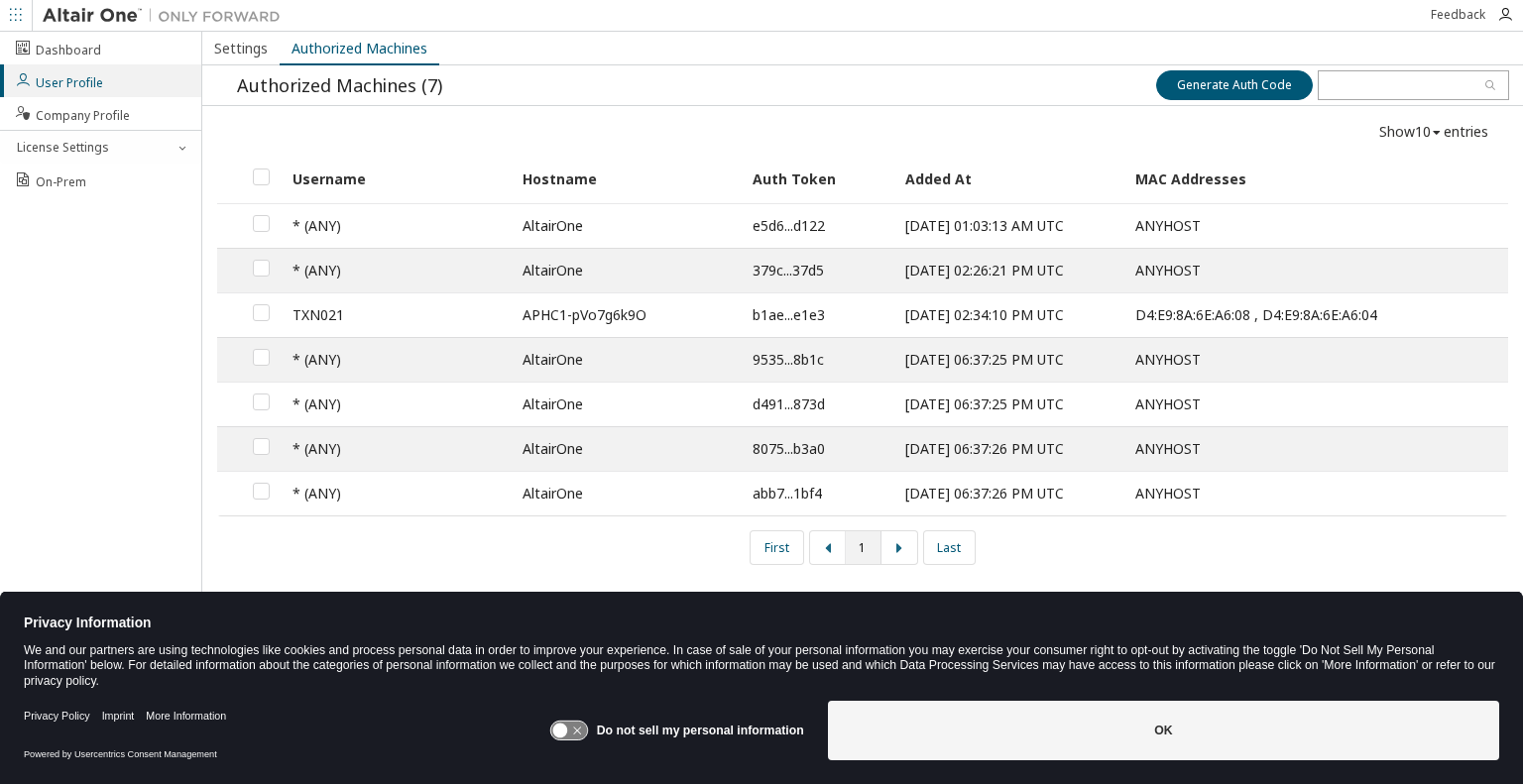 click on "AltairOne" at bounding box center (627, 226) 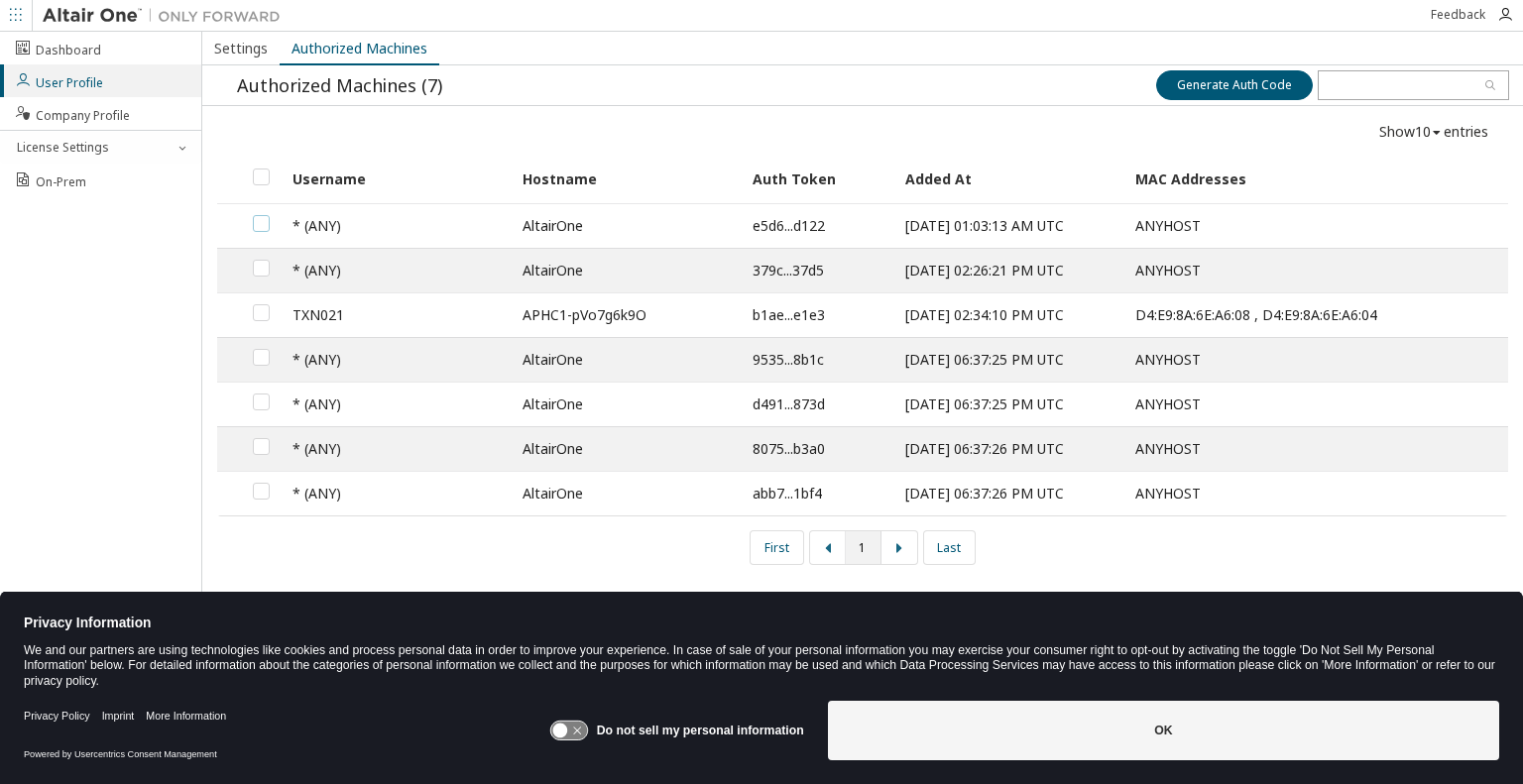 click at bounding box center [261, 215] 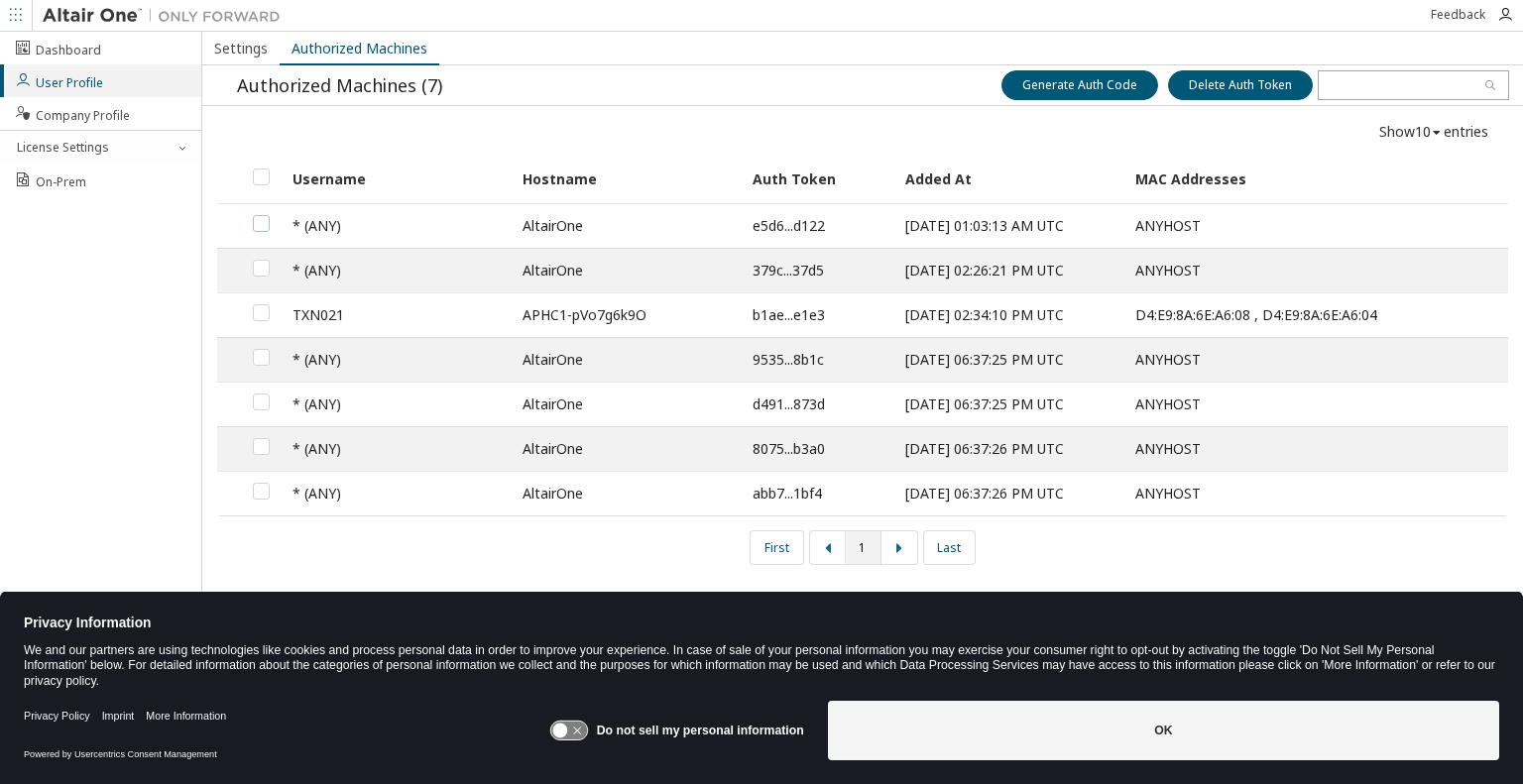 click at bounding box center (261, 215) 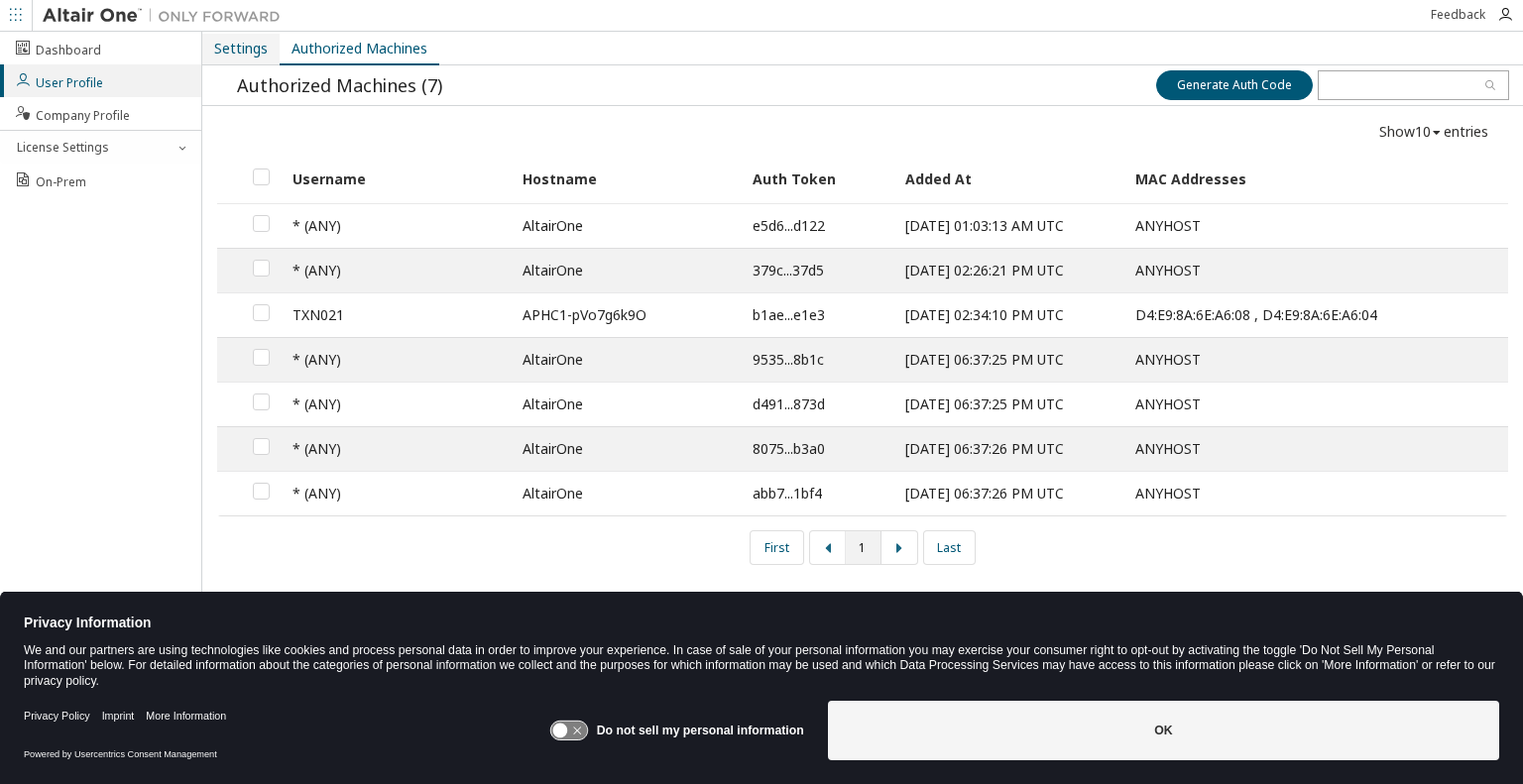 click on "Settings" at bounding box center [241, 49] 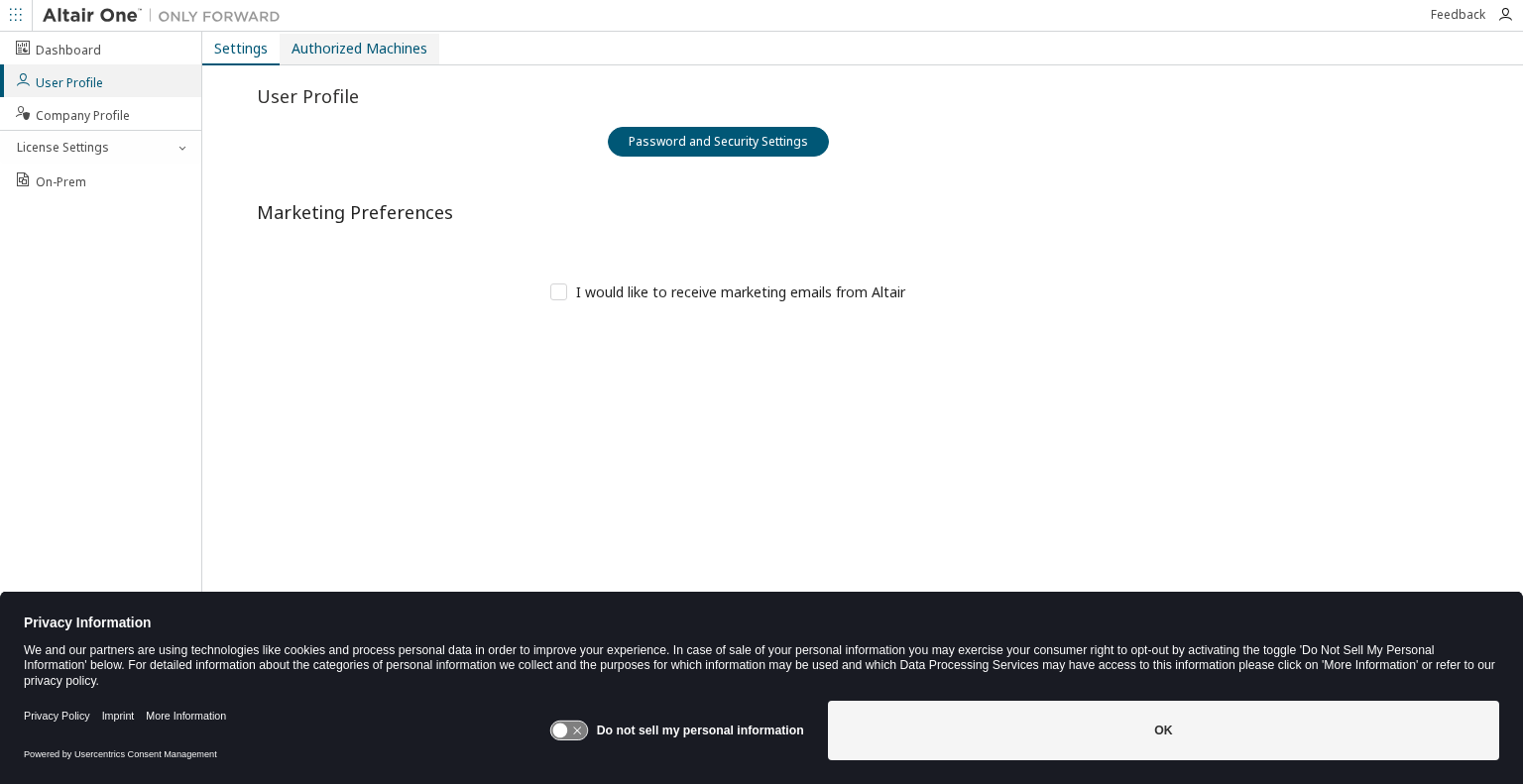 click on "Authorized Machines" at bounding box center [359, 49] 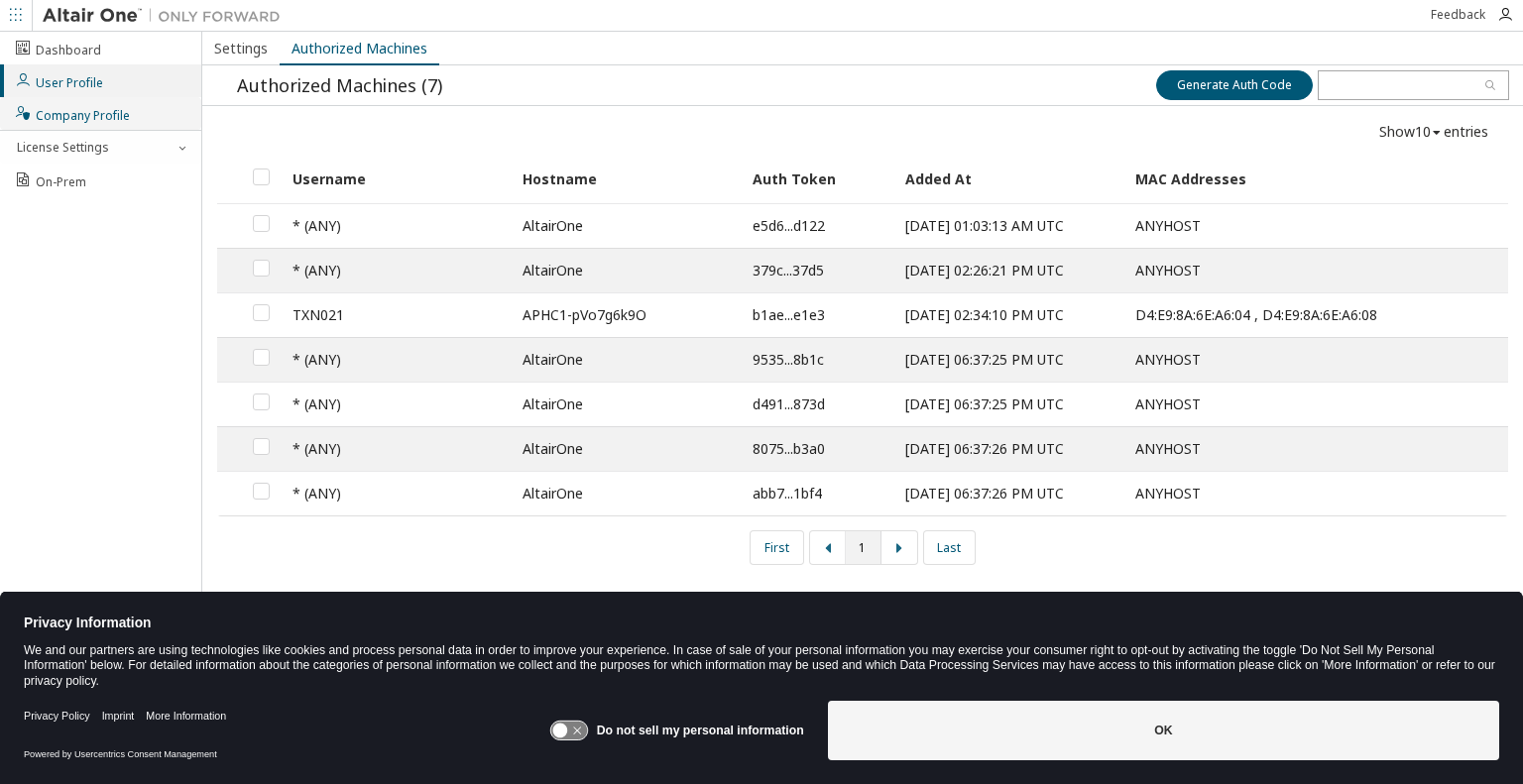 click on "Company Profile" at bounding box center (71, 113) 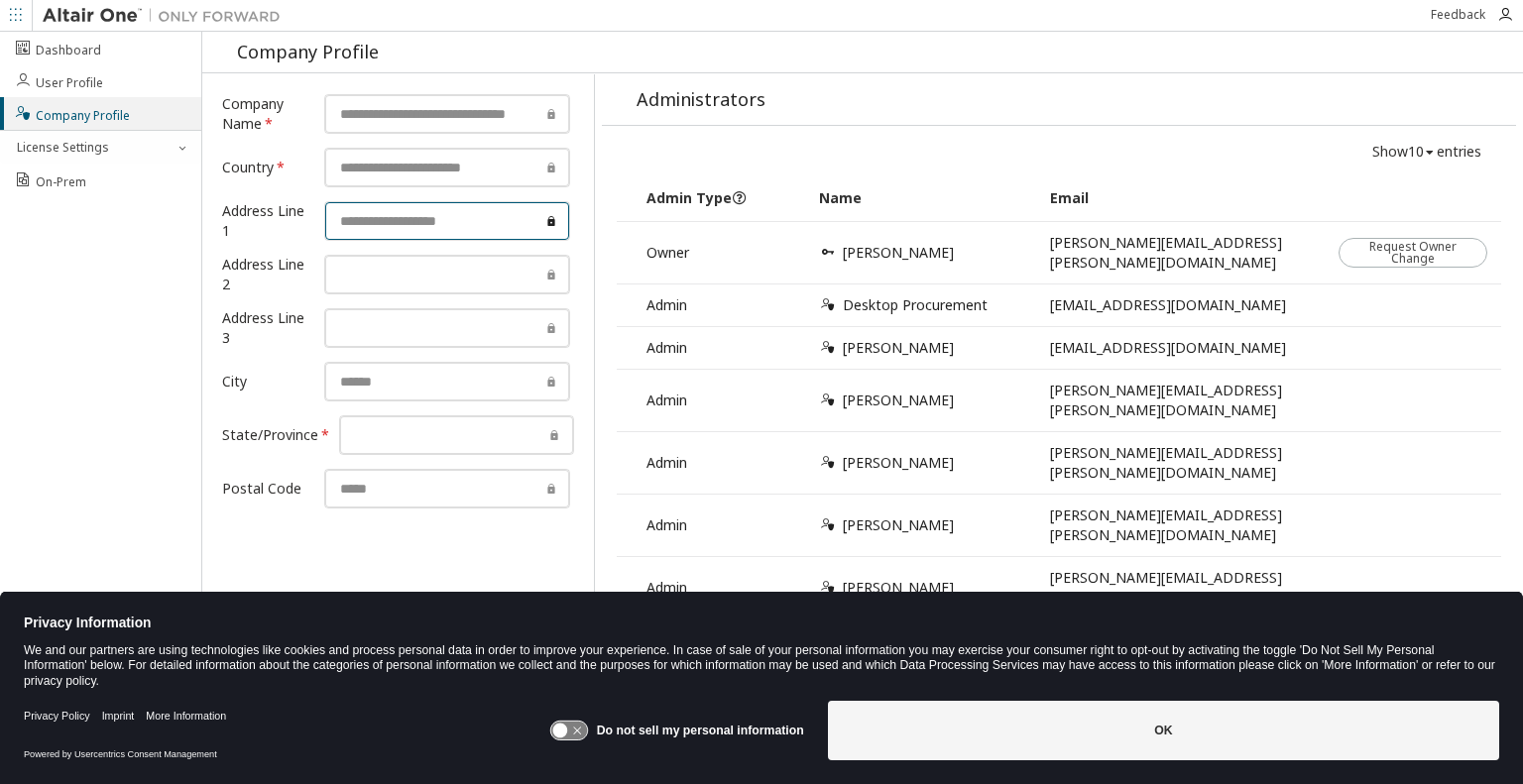 click at bounding box center (447, 221) 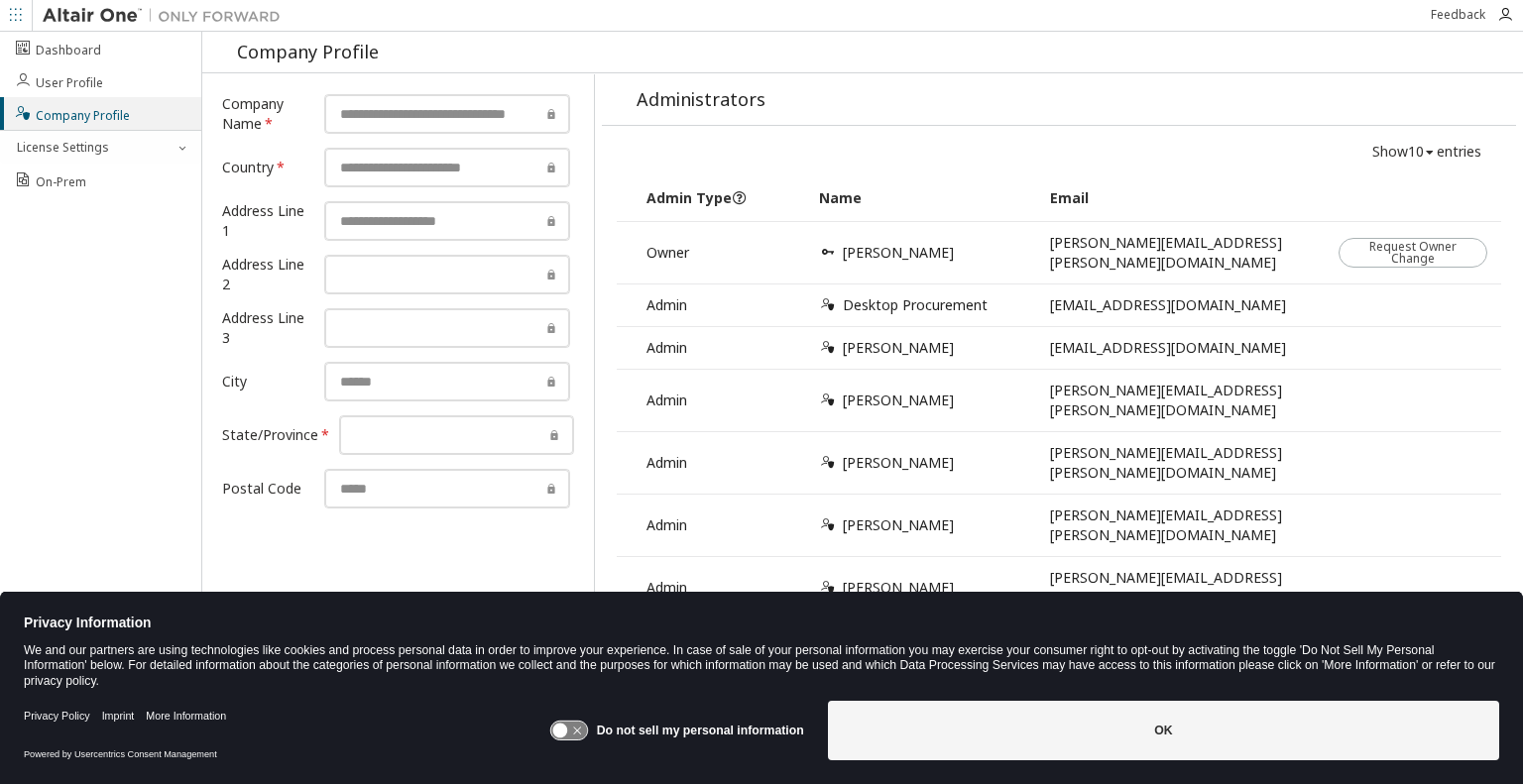 click at bounding box center [1414, 524] 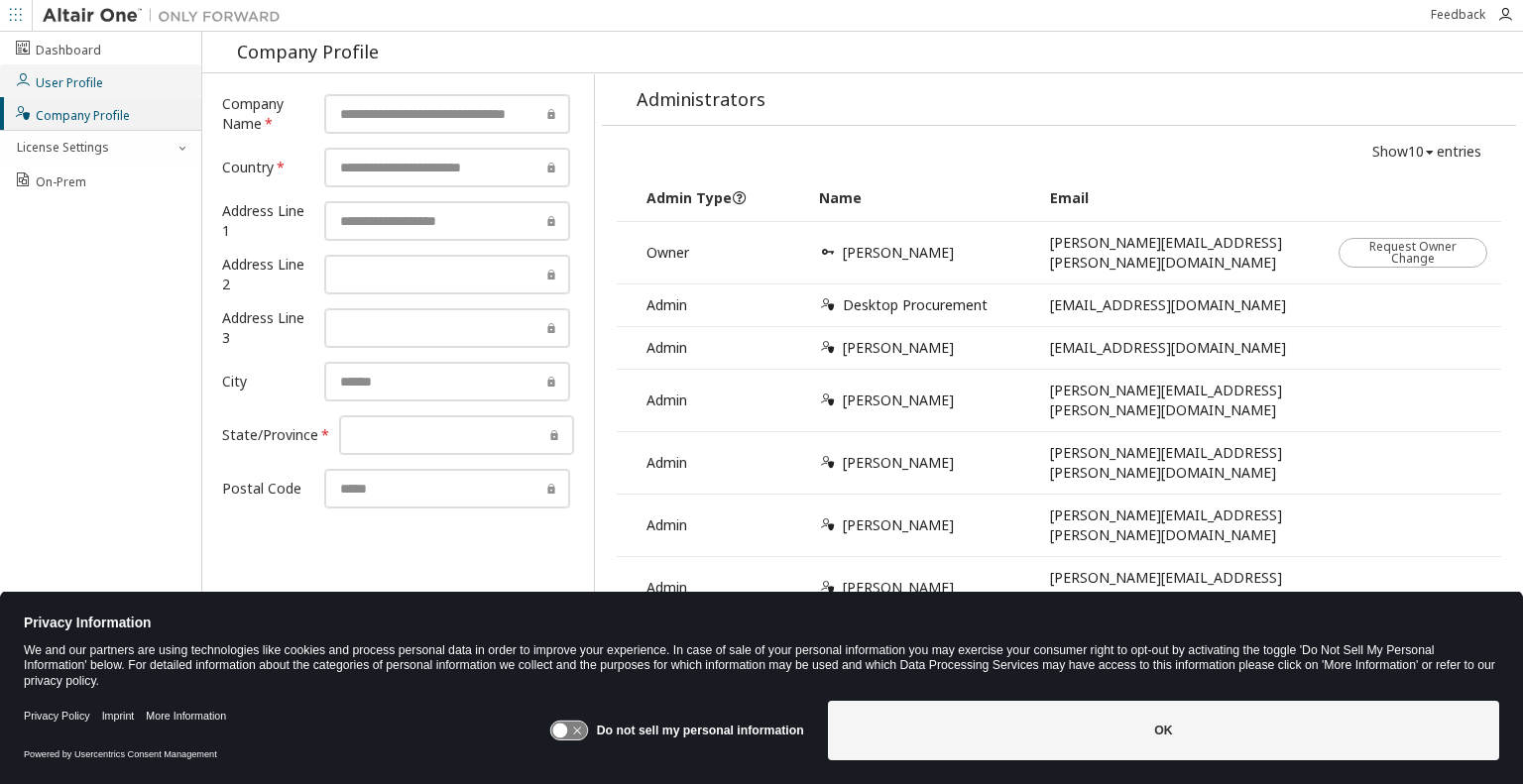 click on "User Profile" at bounding box center [59, 80] 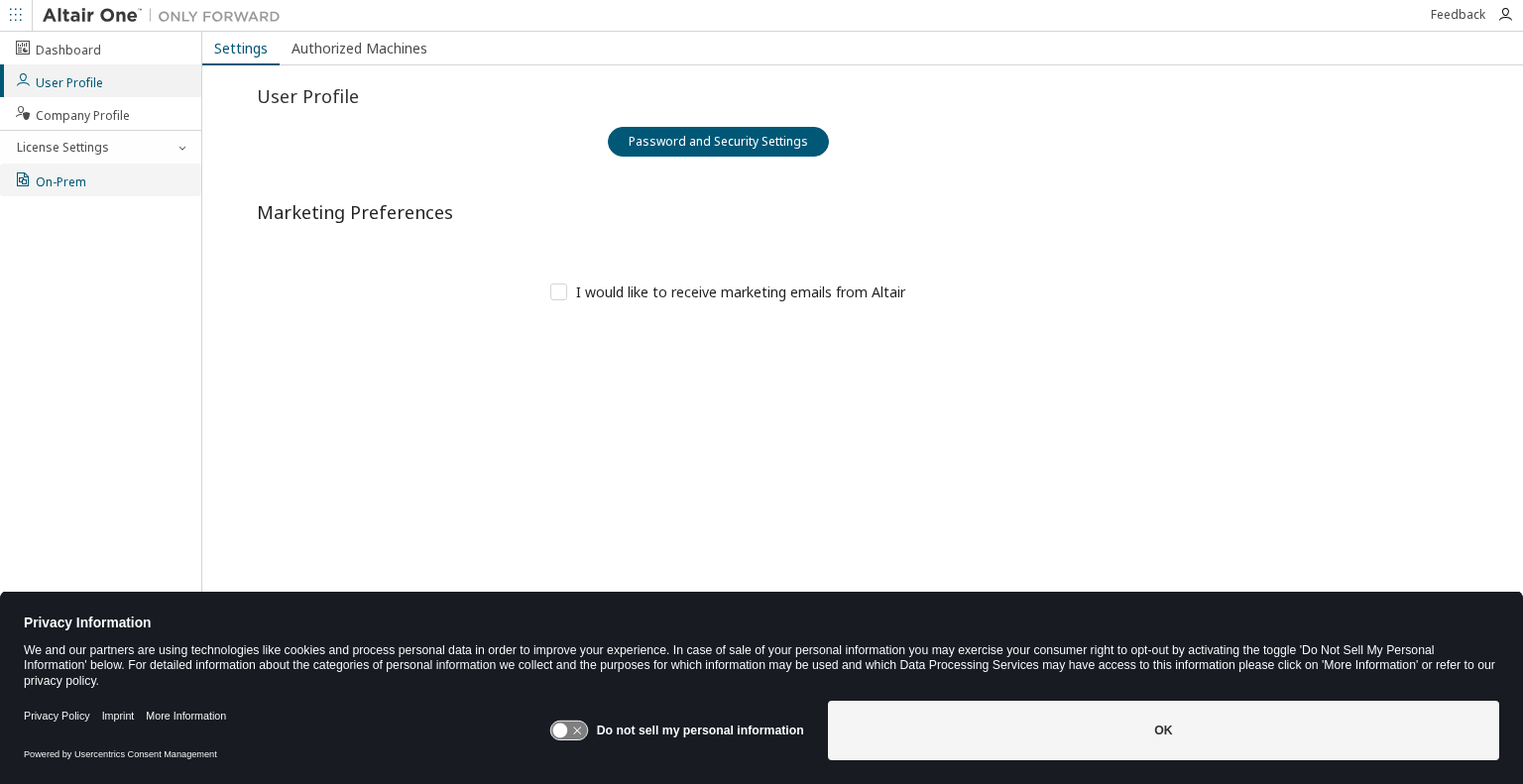 click on "On-Prem" at bounding box center (50, 179) 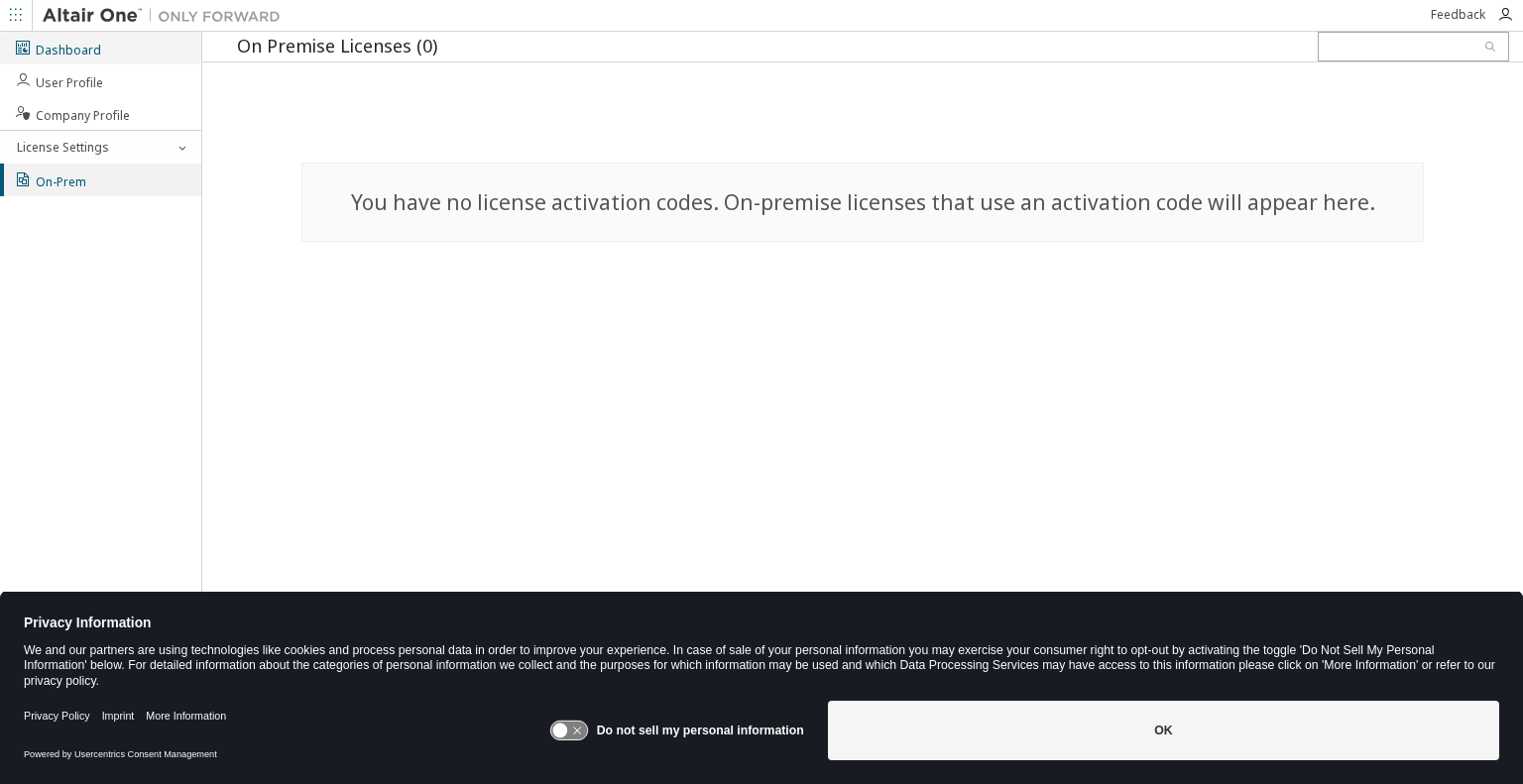 click on "Dashboard" at bounding box center (58, 48) 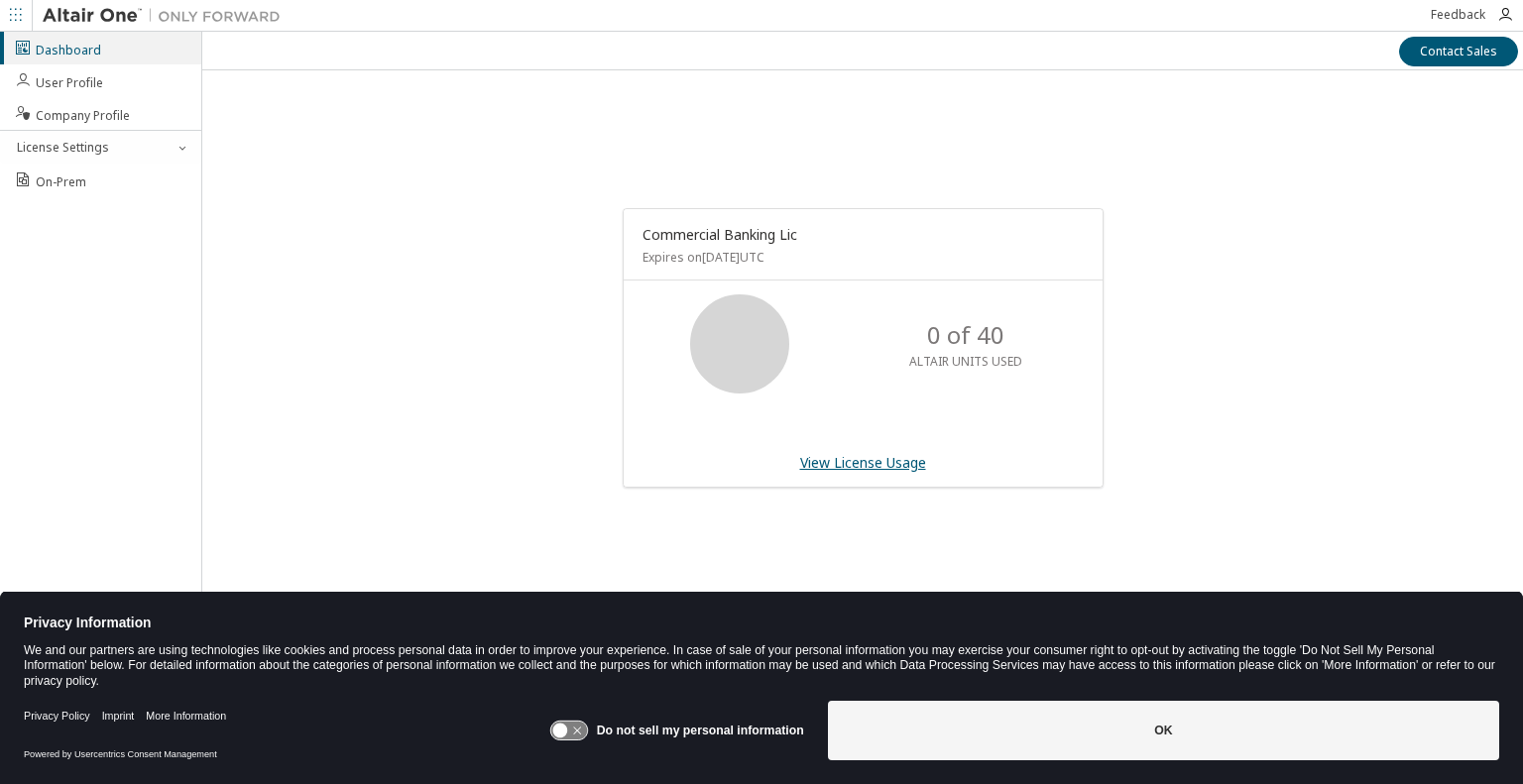 click on "View License Usage" at bounding box center (863, 462) 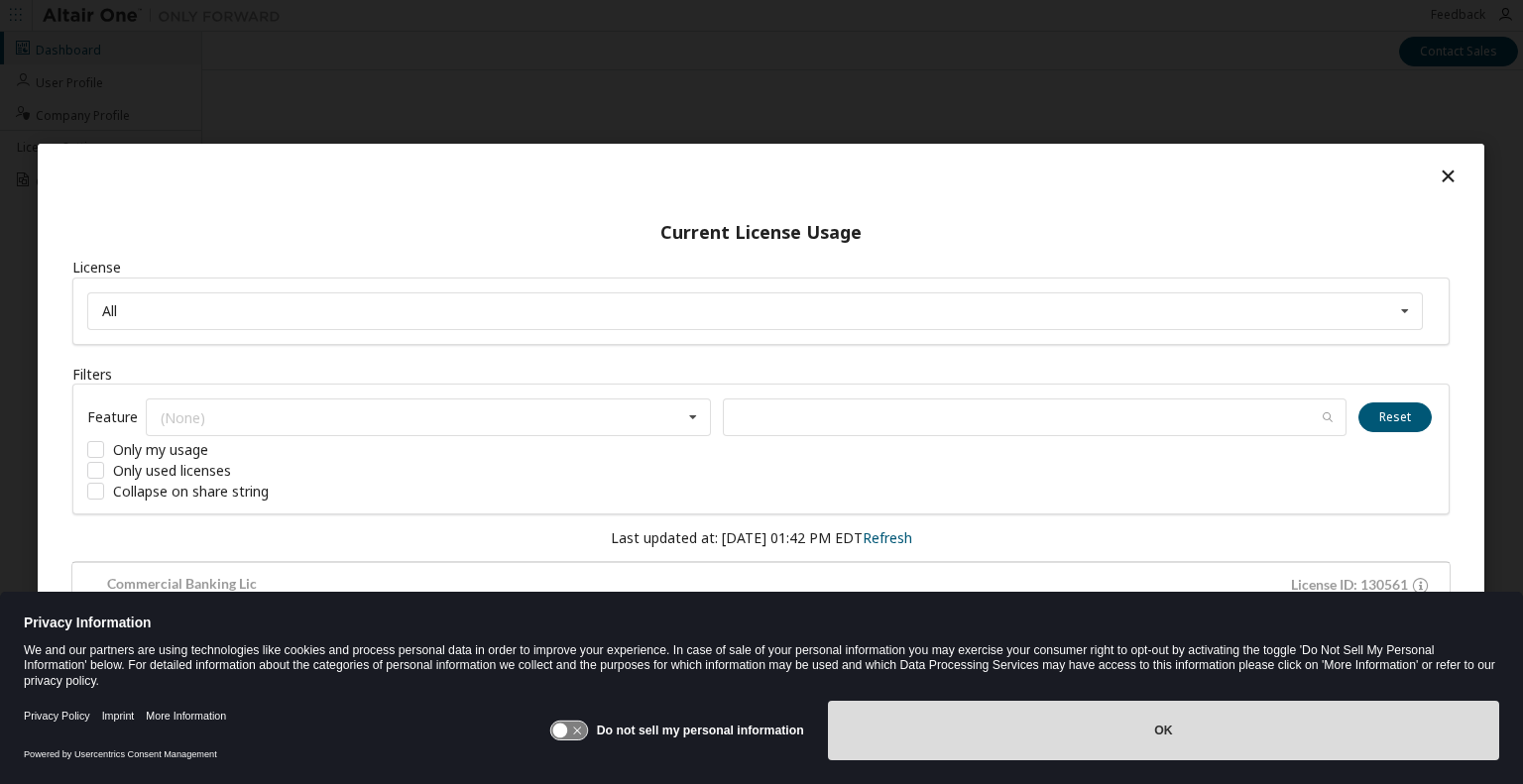 click on "OK" at bounding box center [1163, 730] 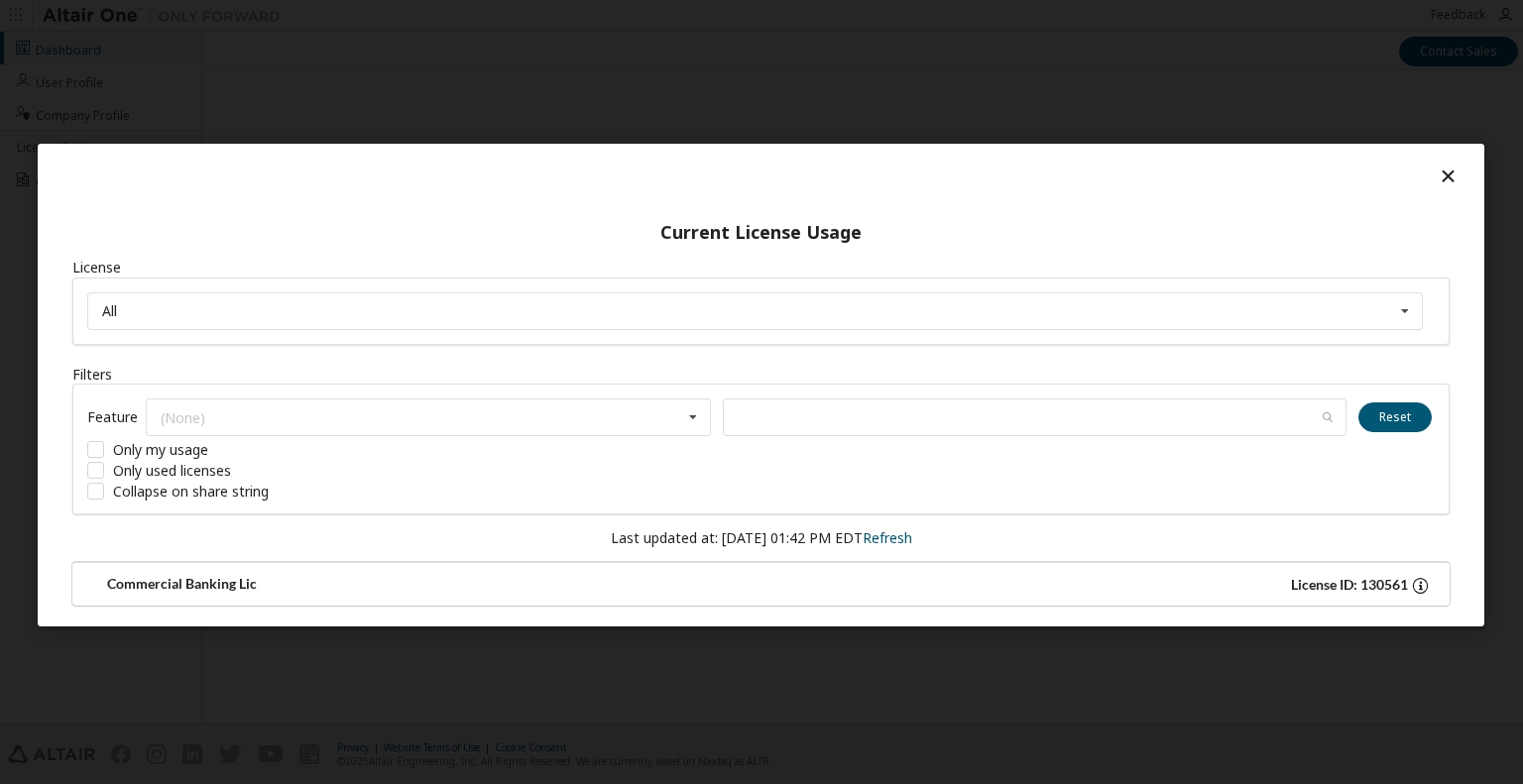 click on "License ID: 130561" at bounding box center [1349, 585] 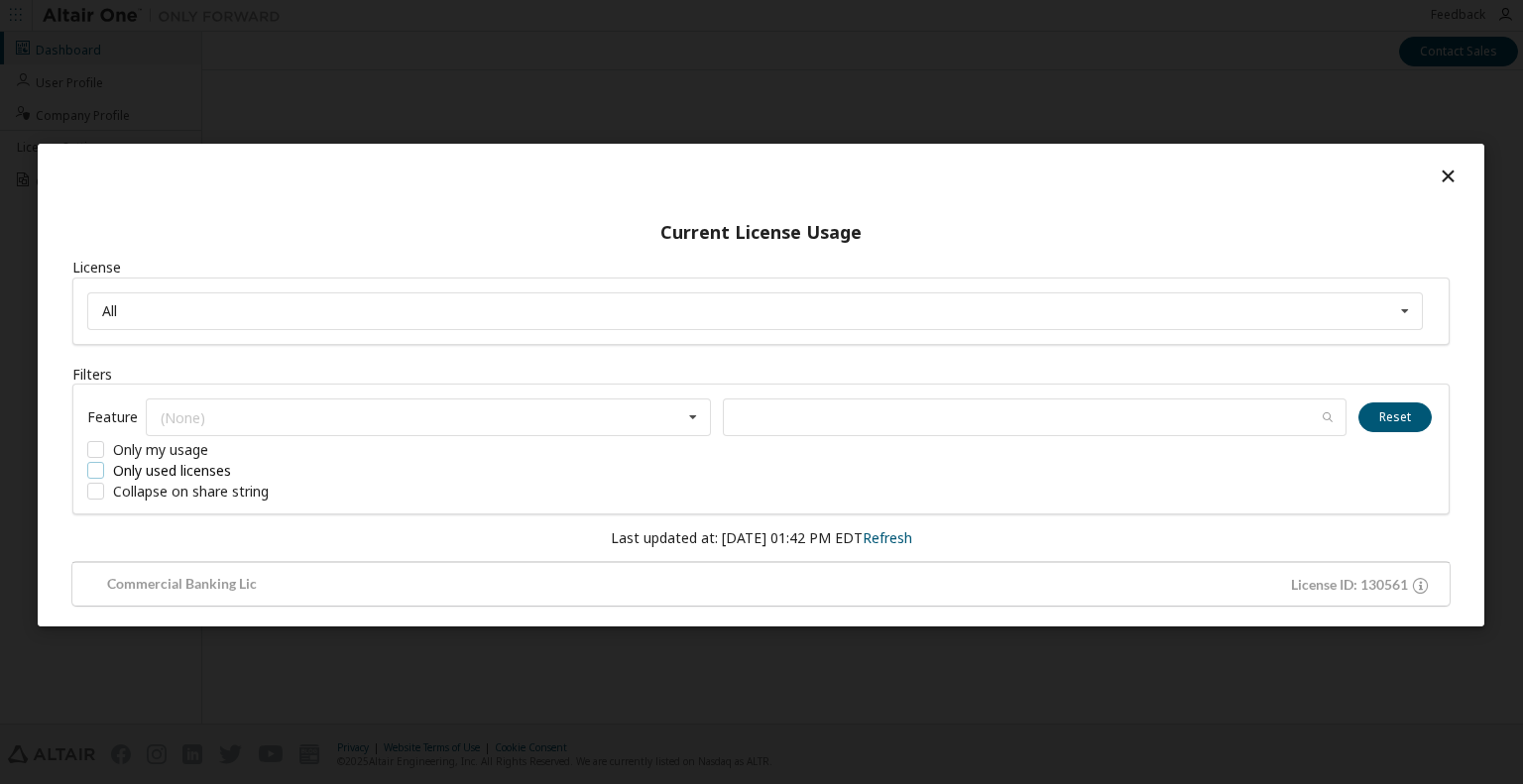 click on "Only used licenses" at bounding box center [236, 470] 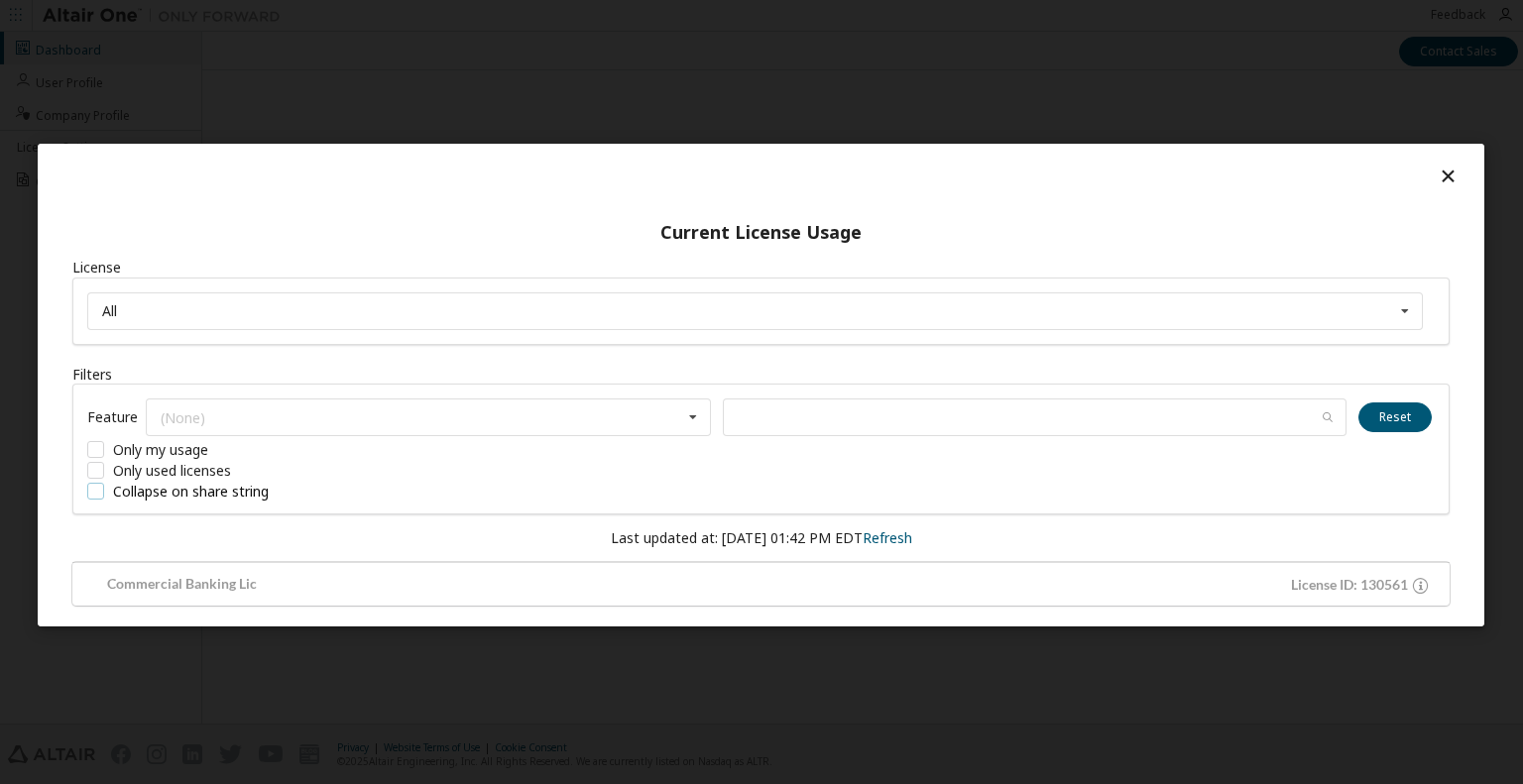 drag, startPoint x: 99, startPoint y: 483, endPoint x: 568, endPoint y: 484, distance: 469.00107 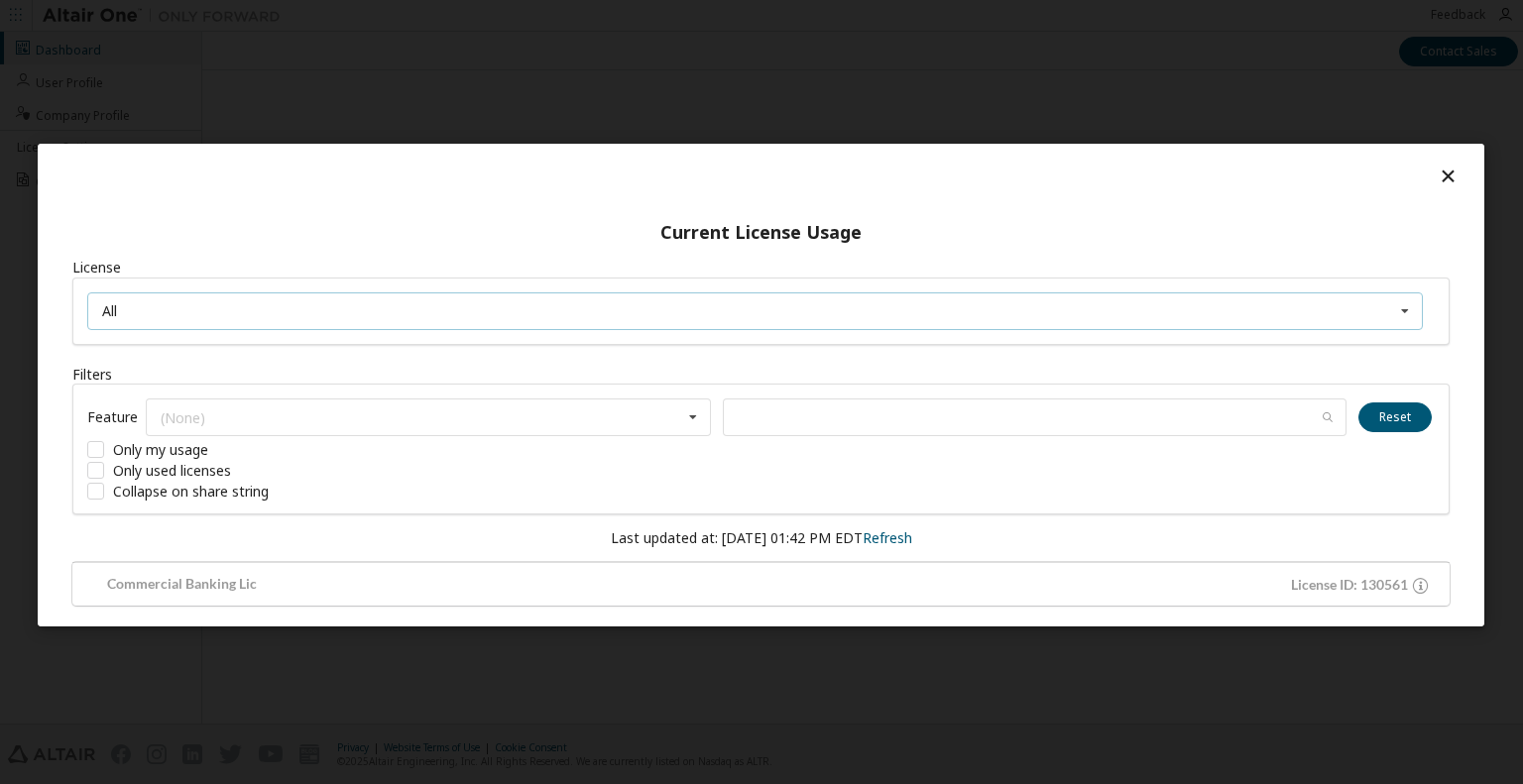 click on "All All 130561 - Commercial Banking Lic" at bounding box center [755, 311] 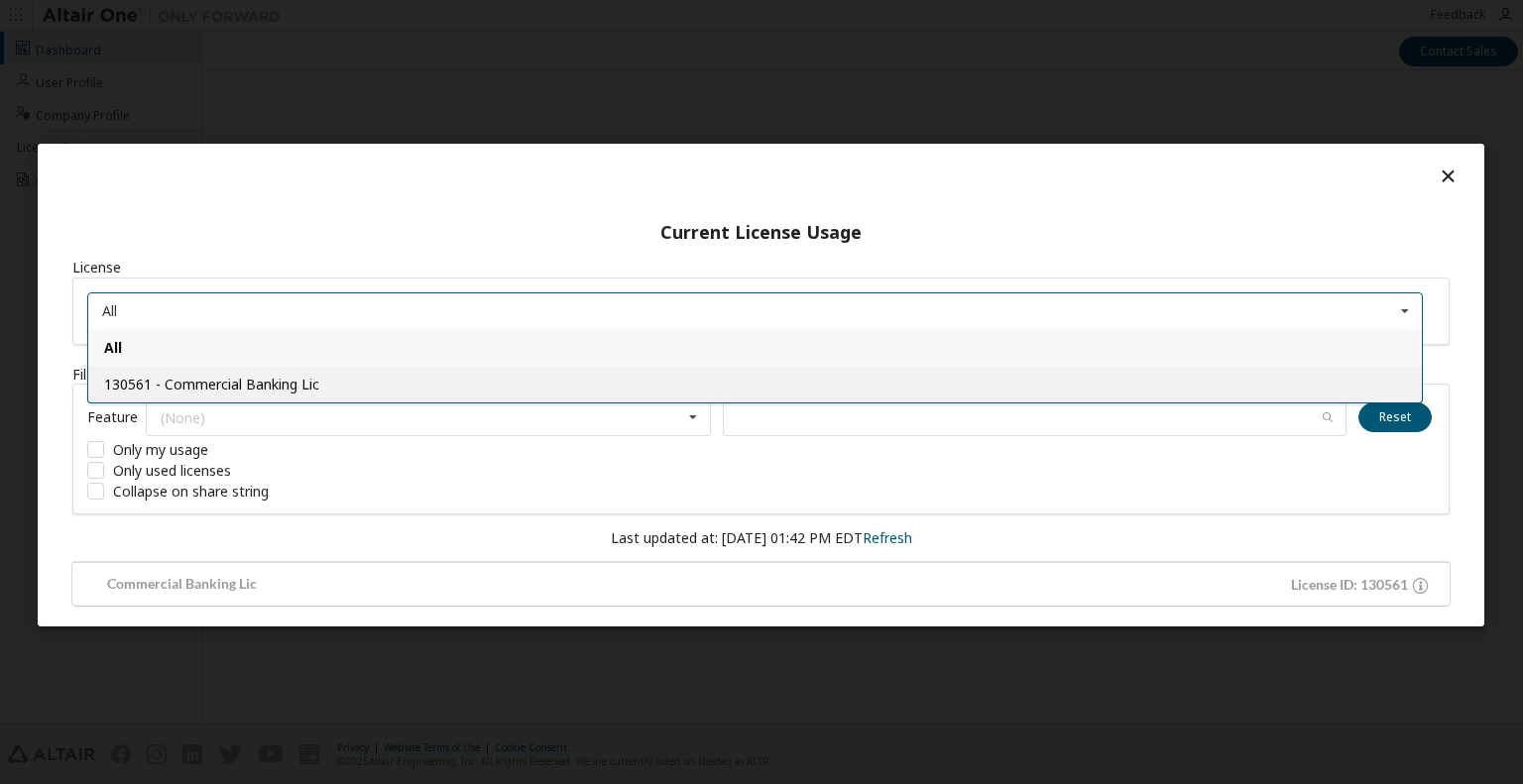 click on "130561 - Commercial Banking Lic" at bounding box center (755, 384) 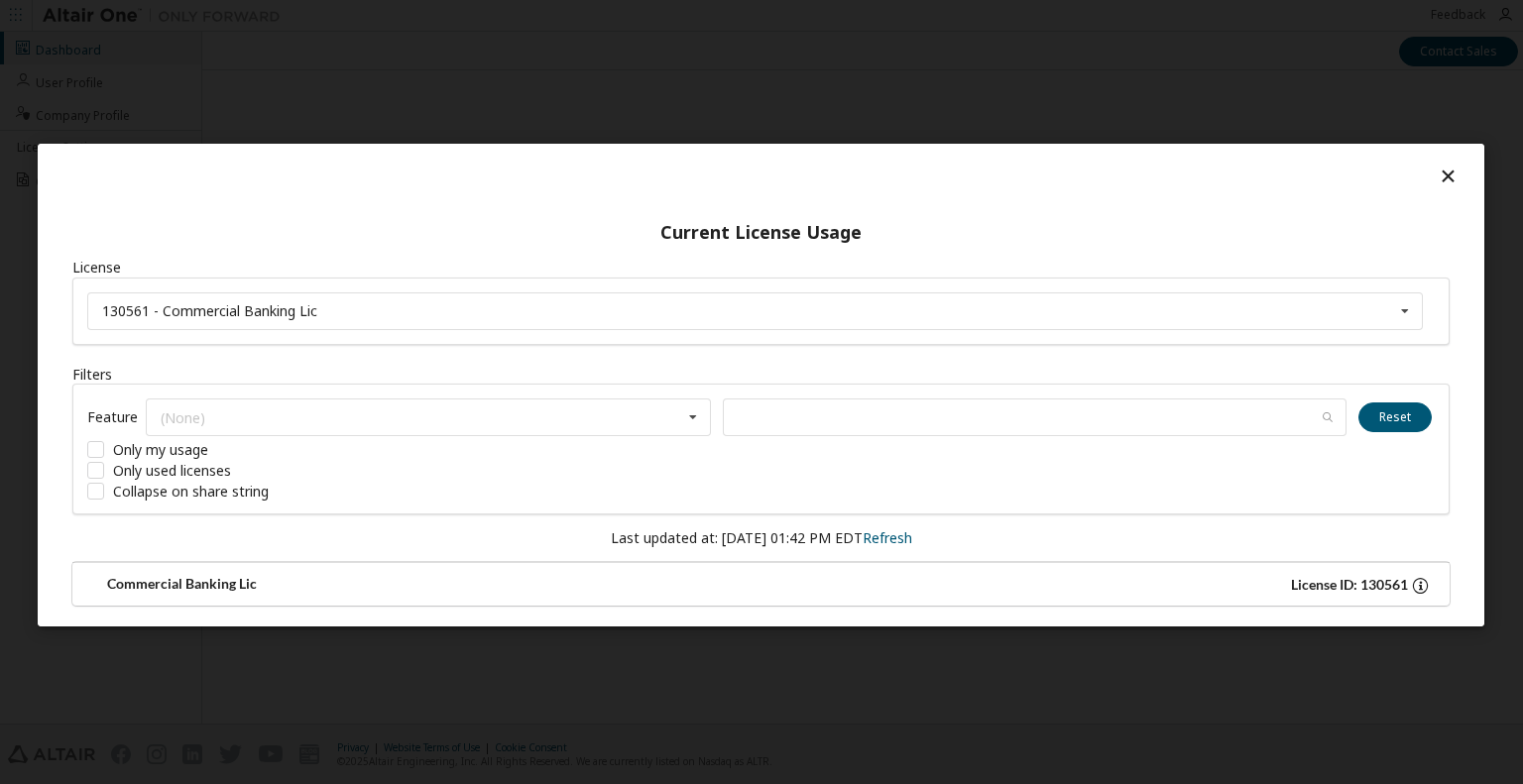 click on "License ID: 130561" at bounding box center [1349, 585] 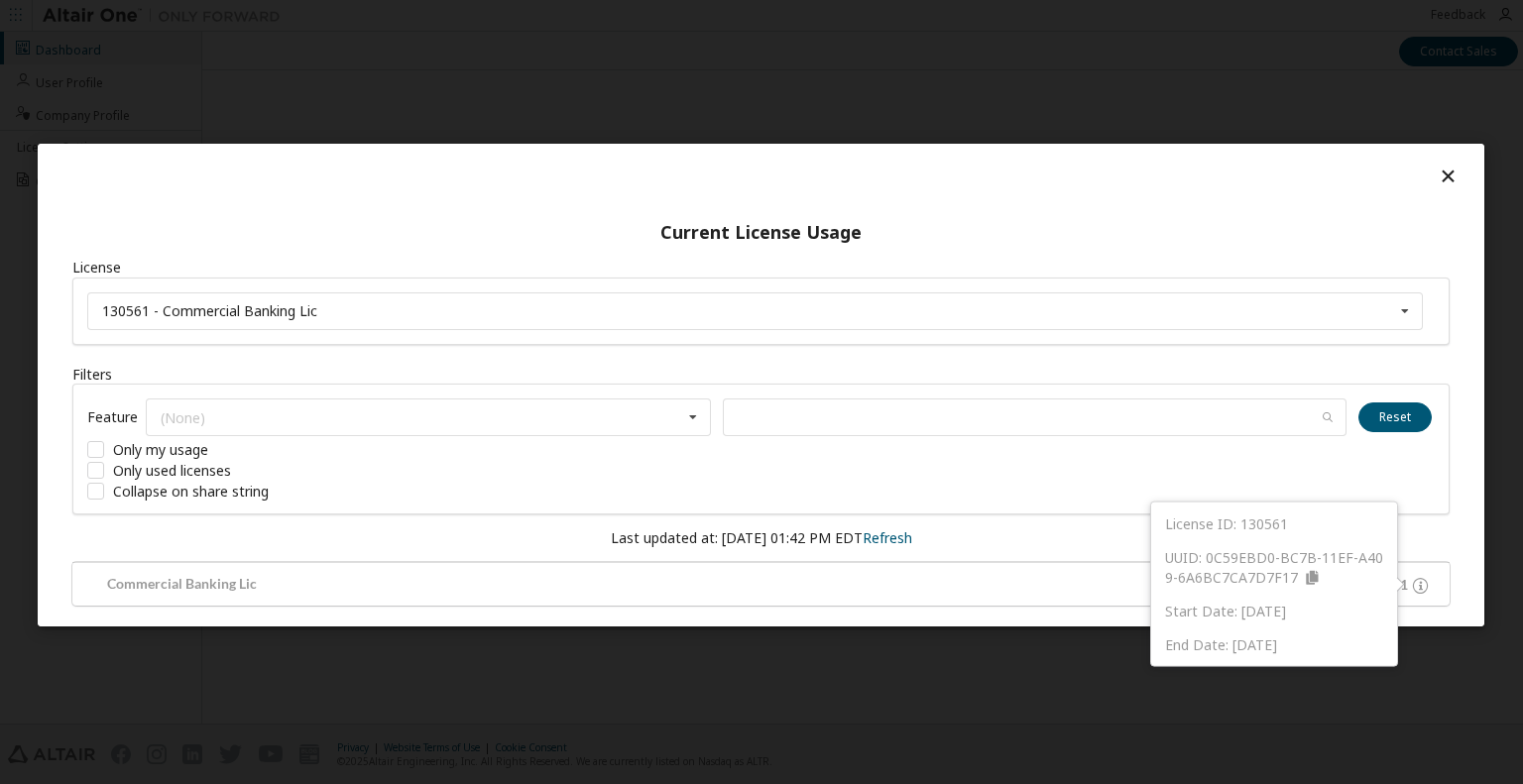 click at bounding box center (1448, 175) 